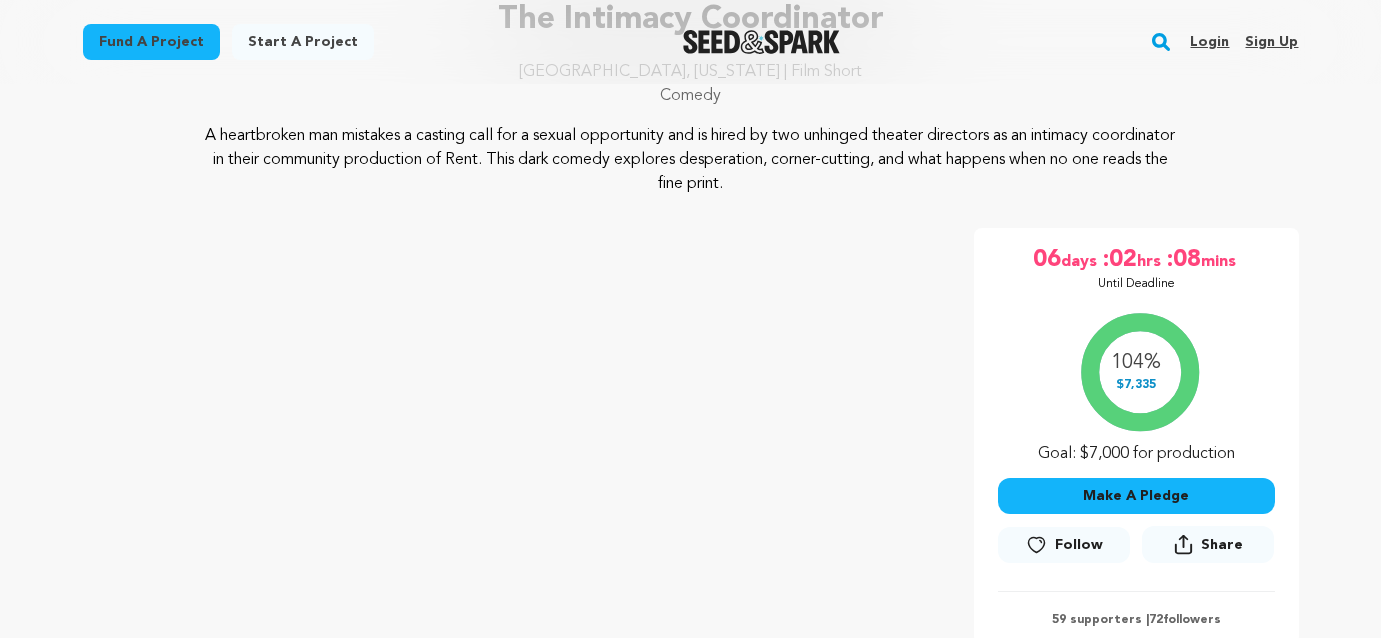 scroll, scrollTop: 218, scrollLeft: 0, axis: vertical 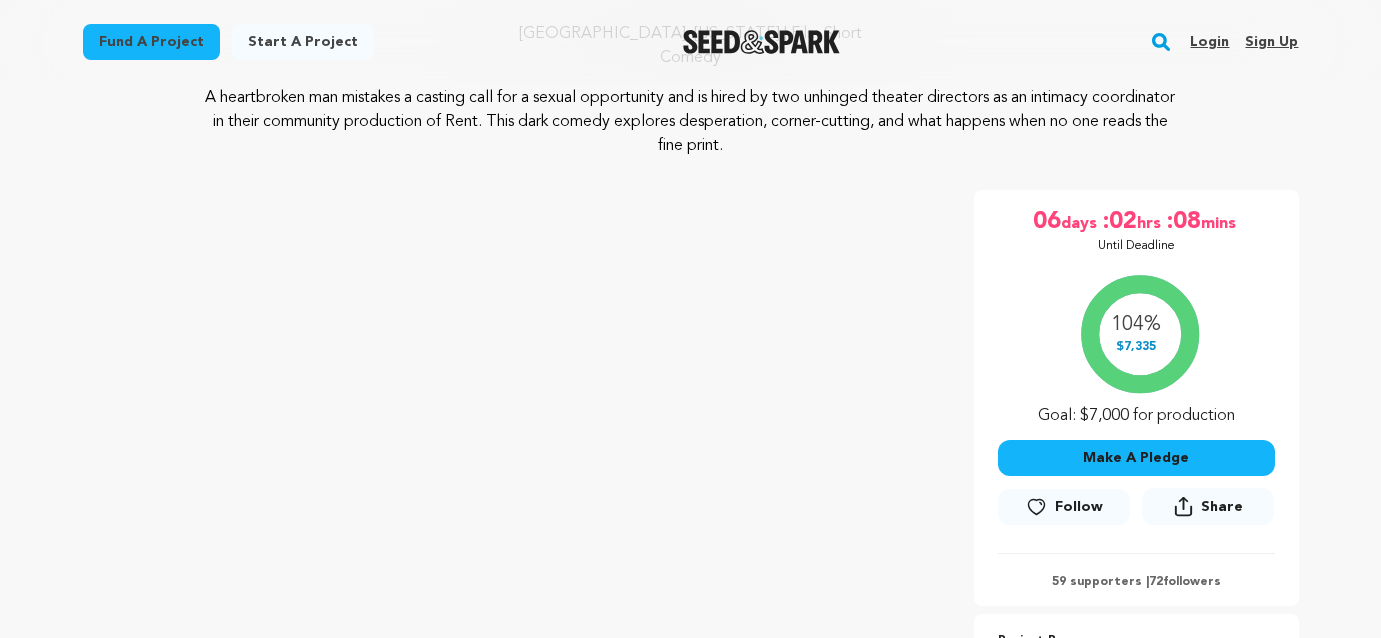 click on "104%
$7,335
Goal:
$7,000
for                             production" at bounding box center (1136, 345) 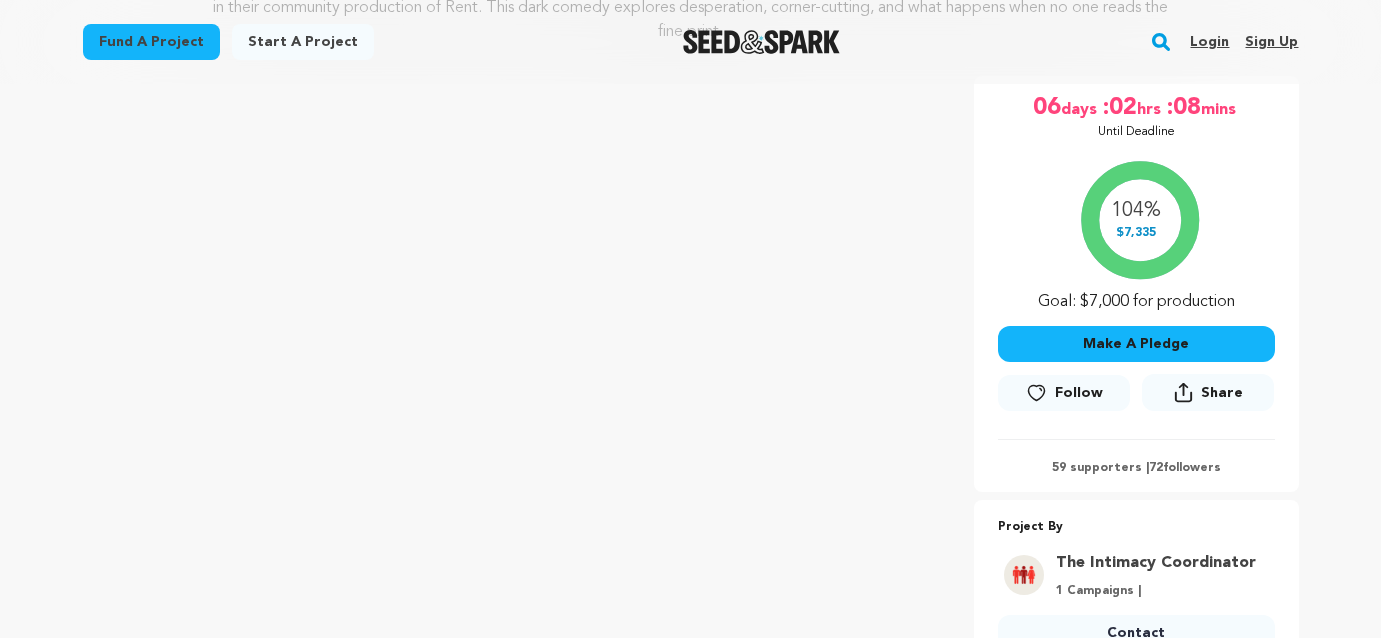 click on "59
supporters |  72
followers" at bounding box center [1136, 468] 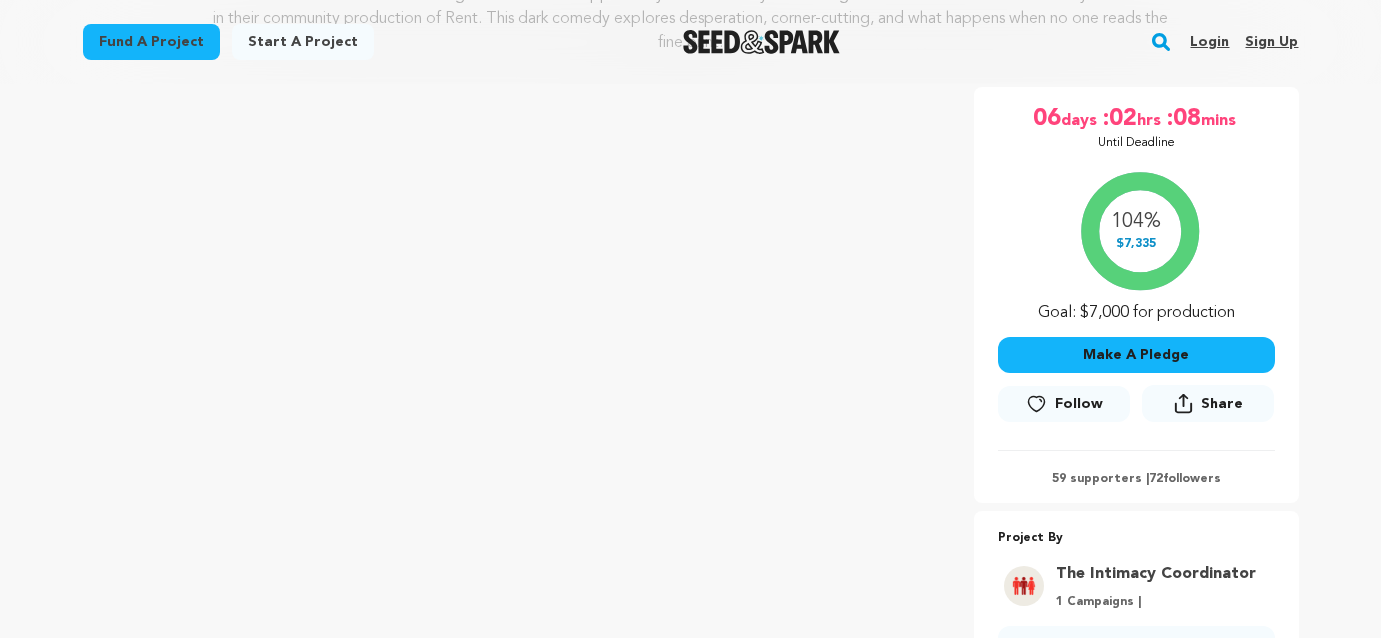 scroll, scrollTop: 320, scrollLeft: 0, axis: vertical 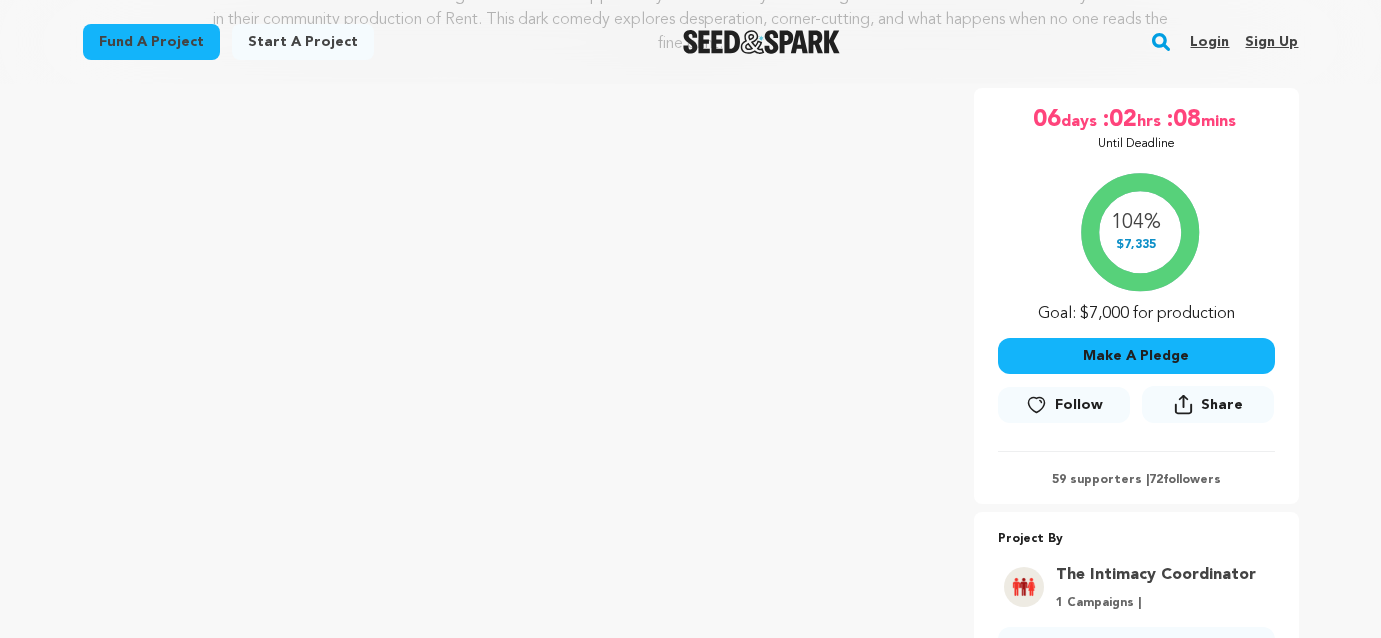 click on "104%
$7,335
Goal:
$7,000
for                             production" at bounding box center (1136, 243) 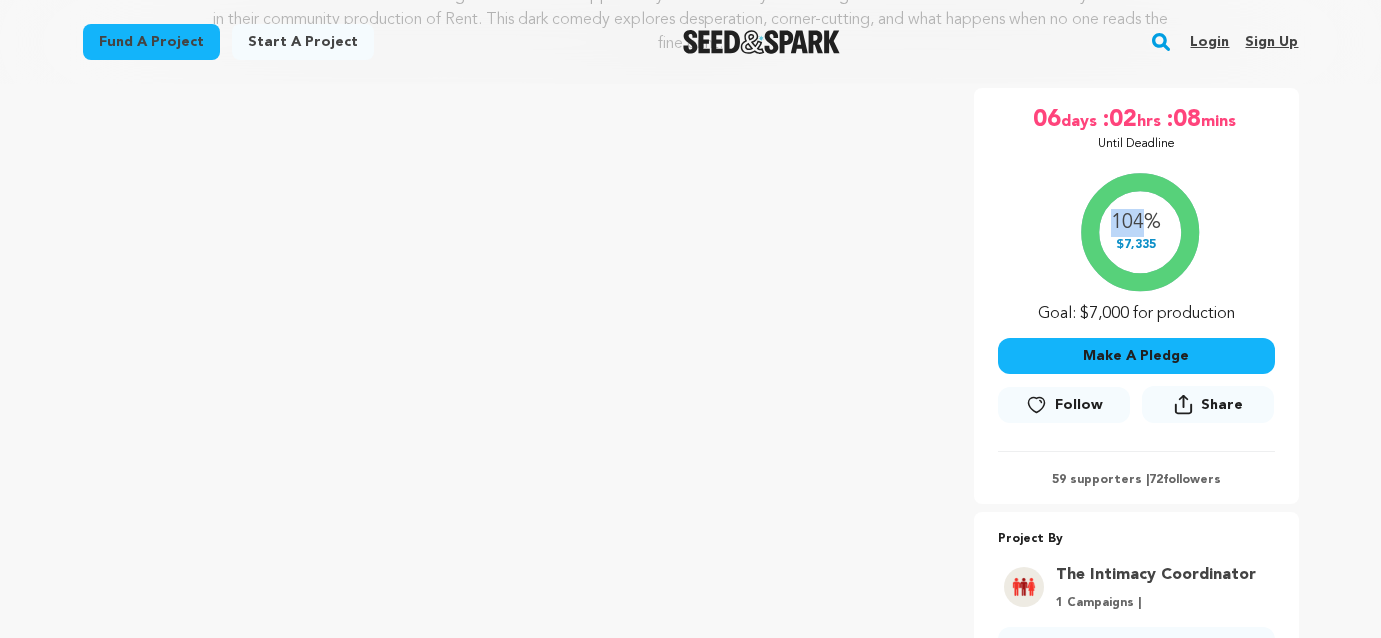 click on "104%
$7,335
Goal:
$7,000
for                             production" at bounding box center (1136, 243) 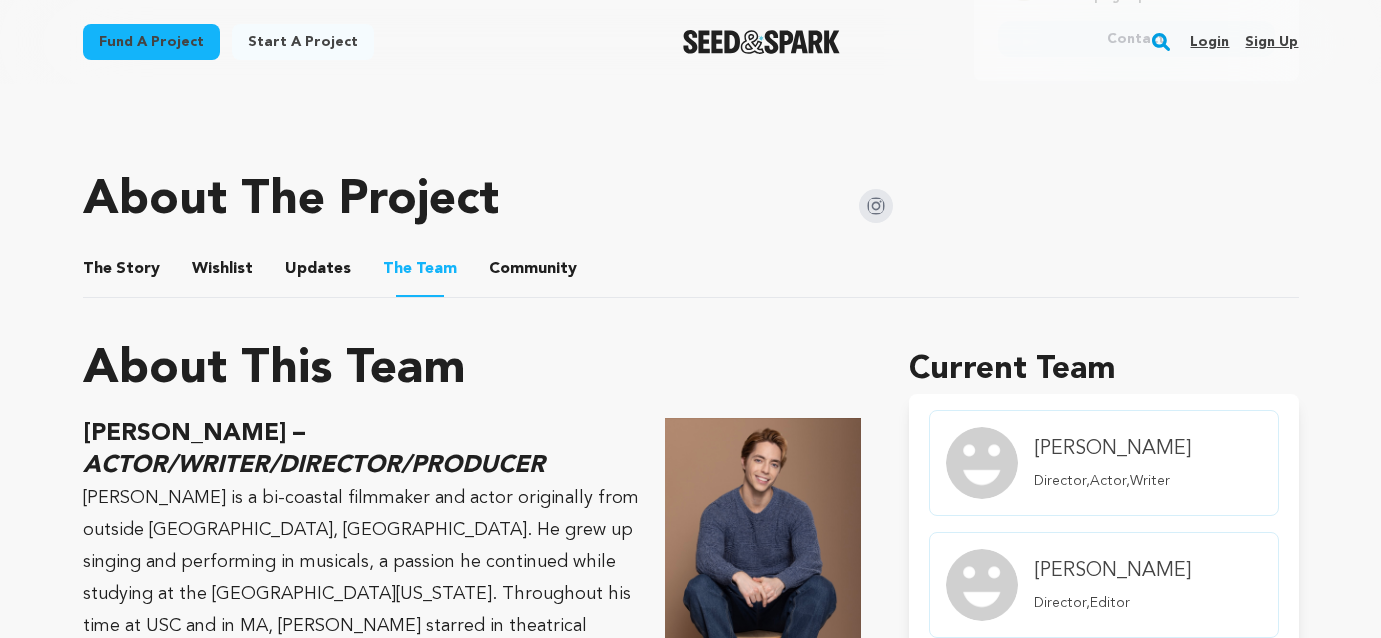 scroll, scrollTop: 934, scrollLeft: 0, axis: vertical 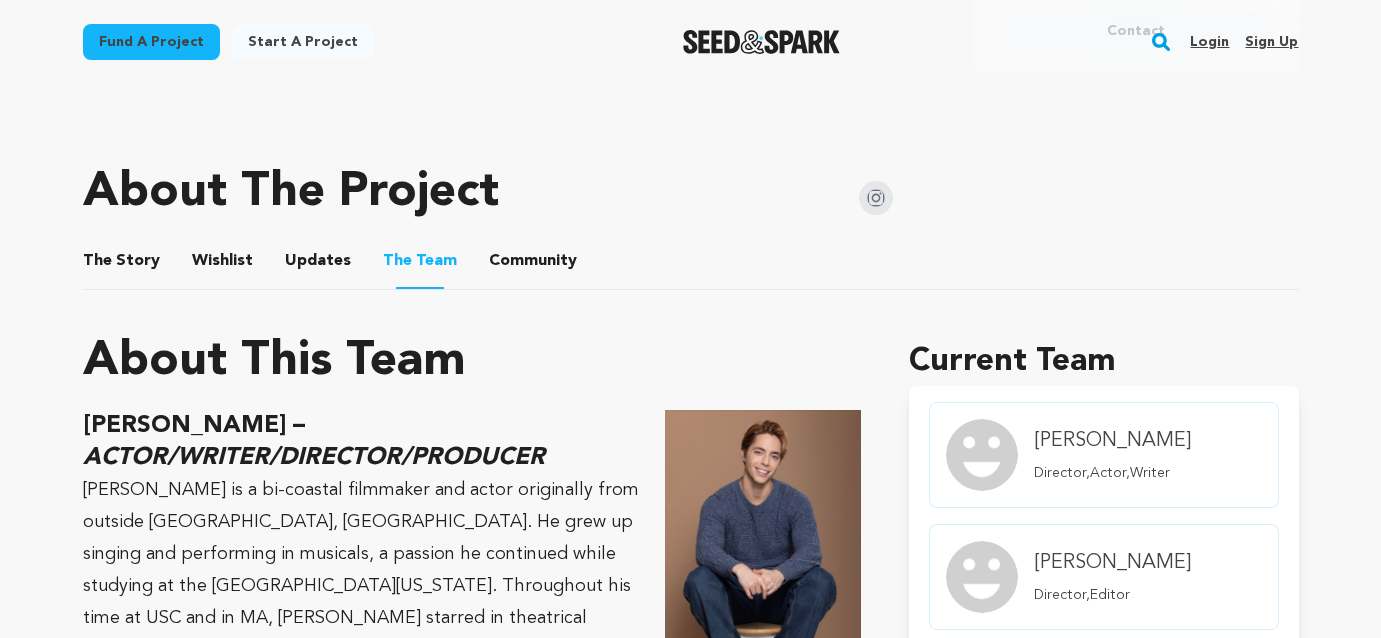 click on "Updates" at bounding box center [318, 265] 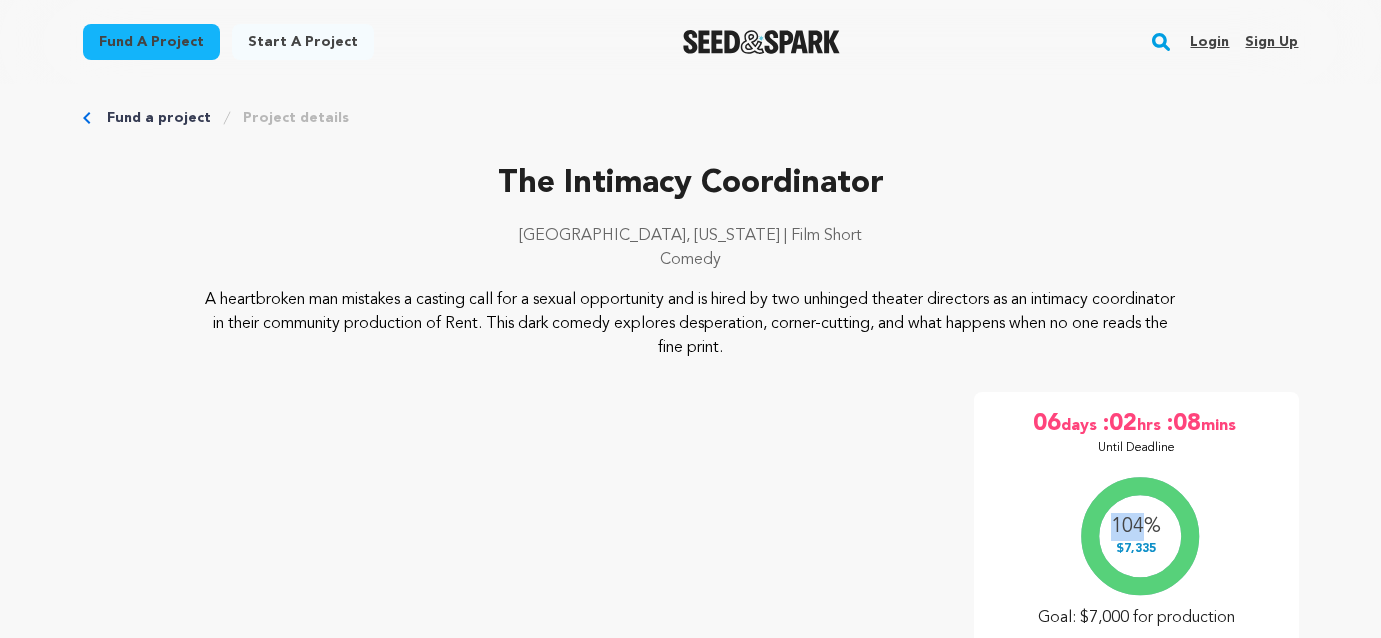 scroll, scrollTop: 282, scrollLeft: 0, axis: vertical 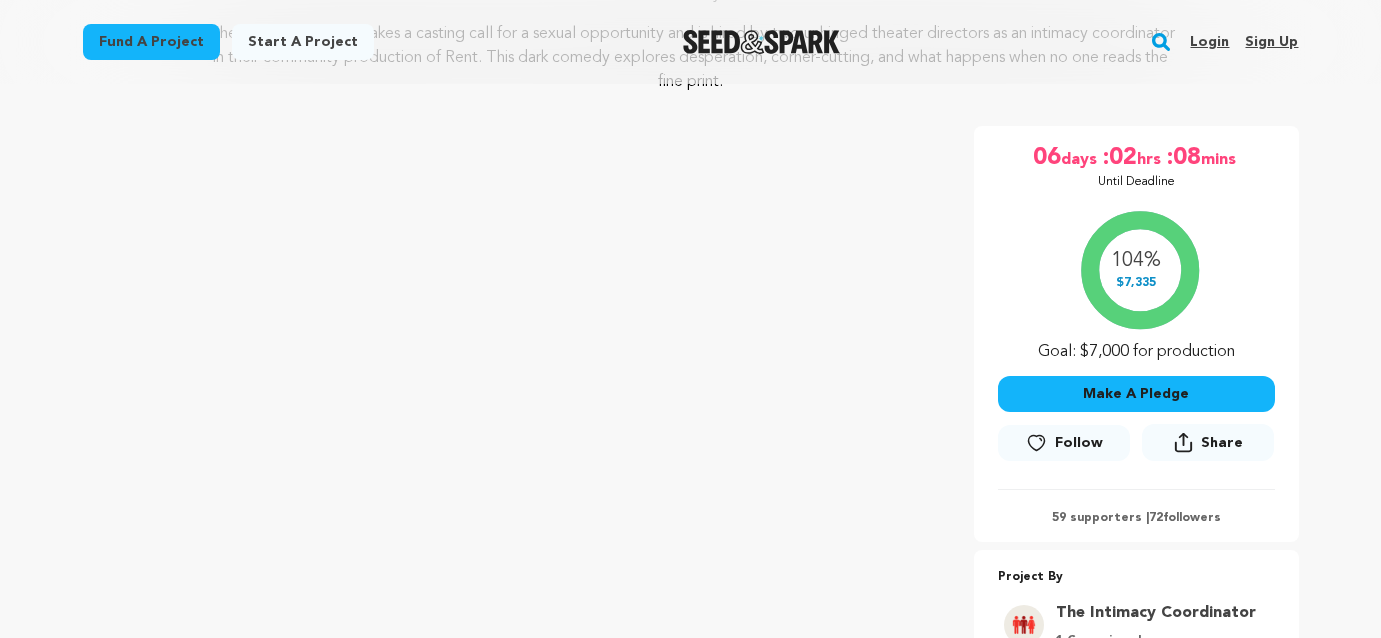 click on "104%
$7,335
Goal:
$7,000
for                             production" at bounding box center [1136, 281] 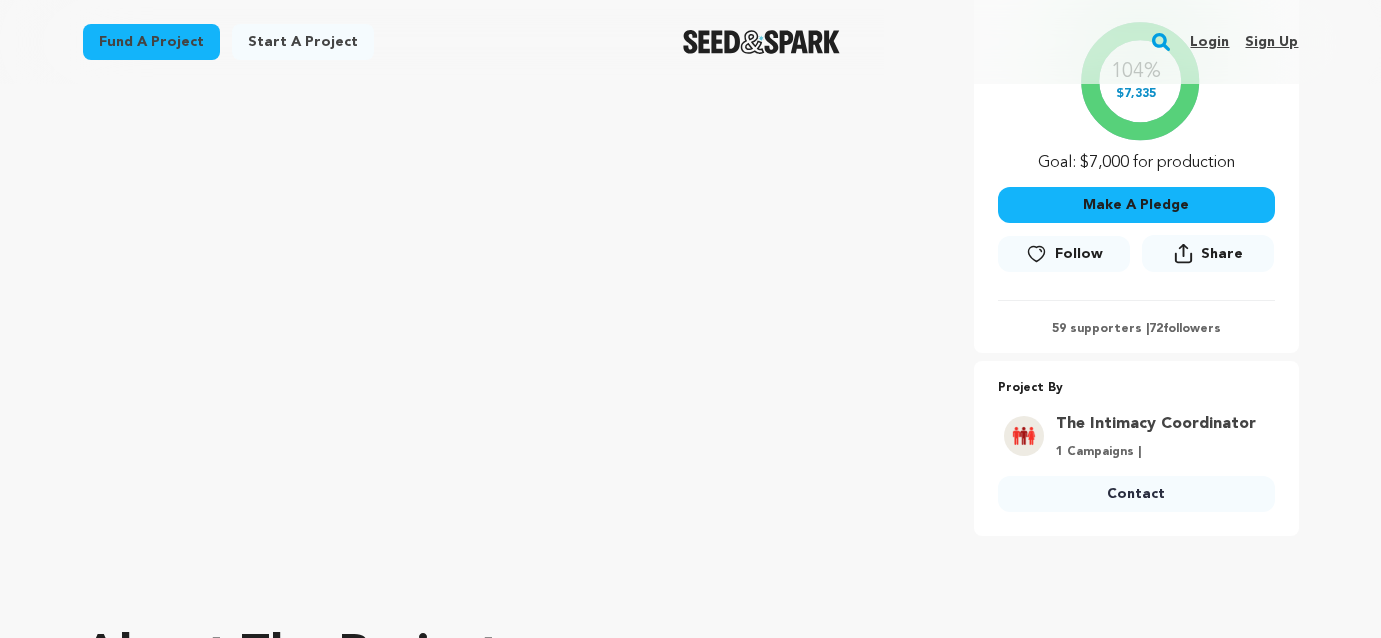 scroll, scrollTop: 473, scrollLeft: 0, axis: vertical 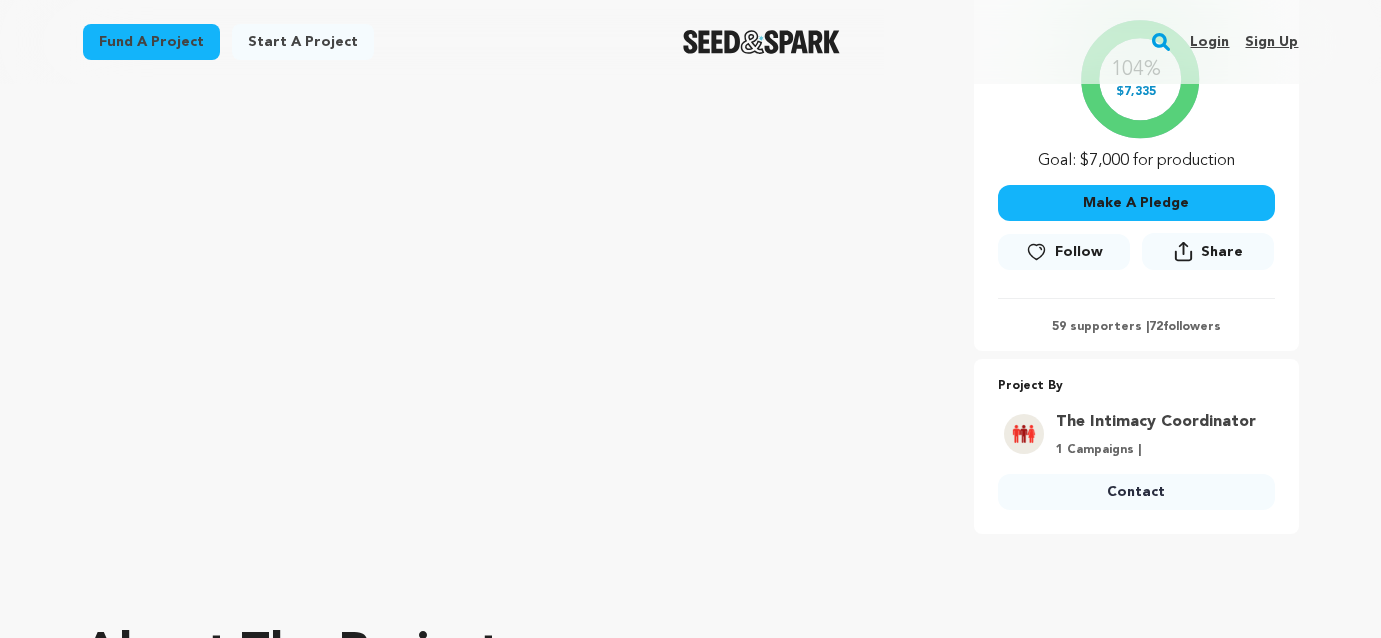 click on "The Intimacy  Coordinator
1
Campaigns
|" at bounding box center [1156, 434] 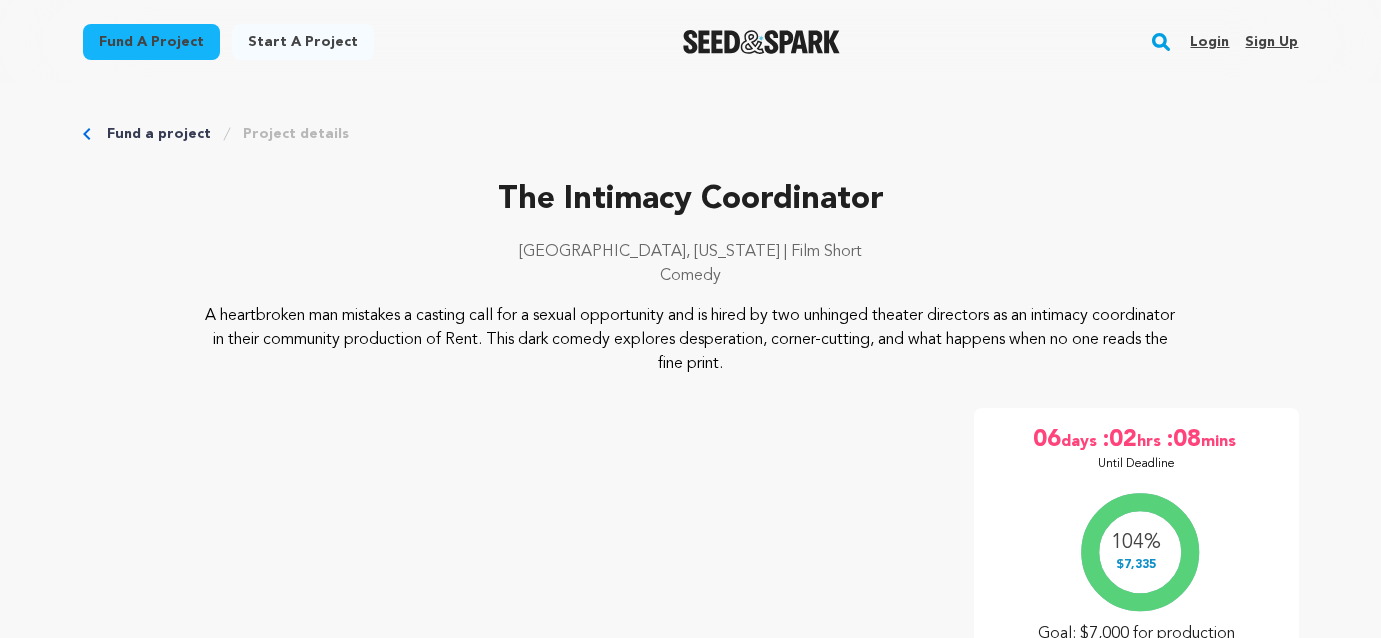 click on "Login" at bounding box center (1209, 42) 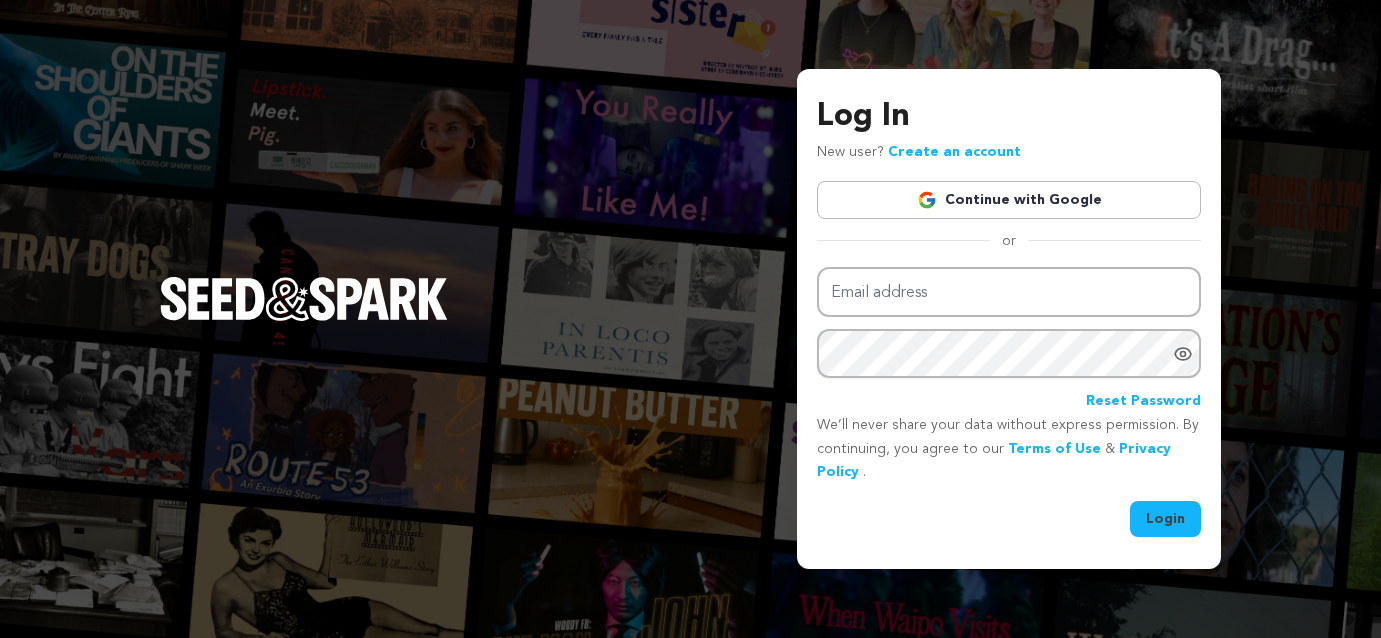 scroll, scrollTop: 0, scrollLeft: 0, axis: both 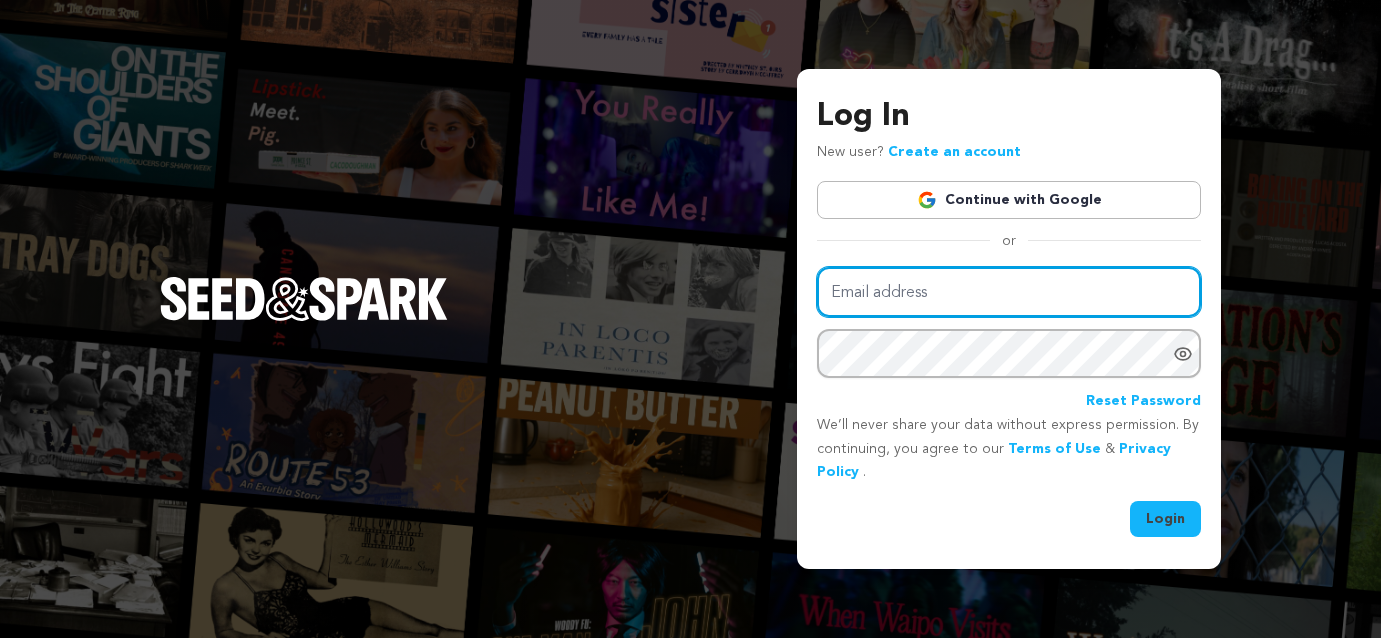 click on "Email address" at bounding box center [1009, 292] 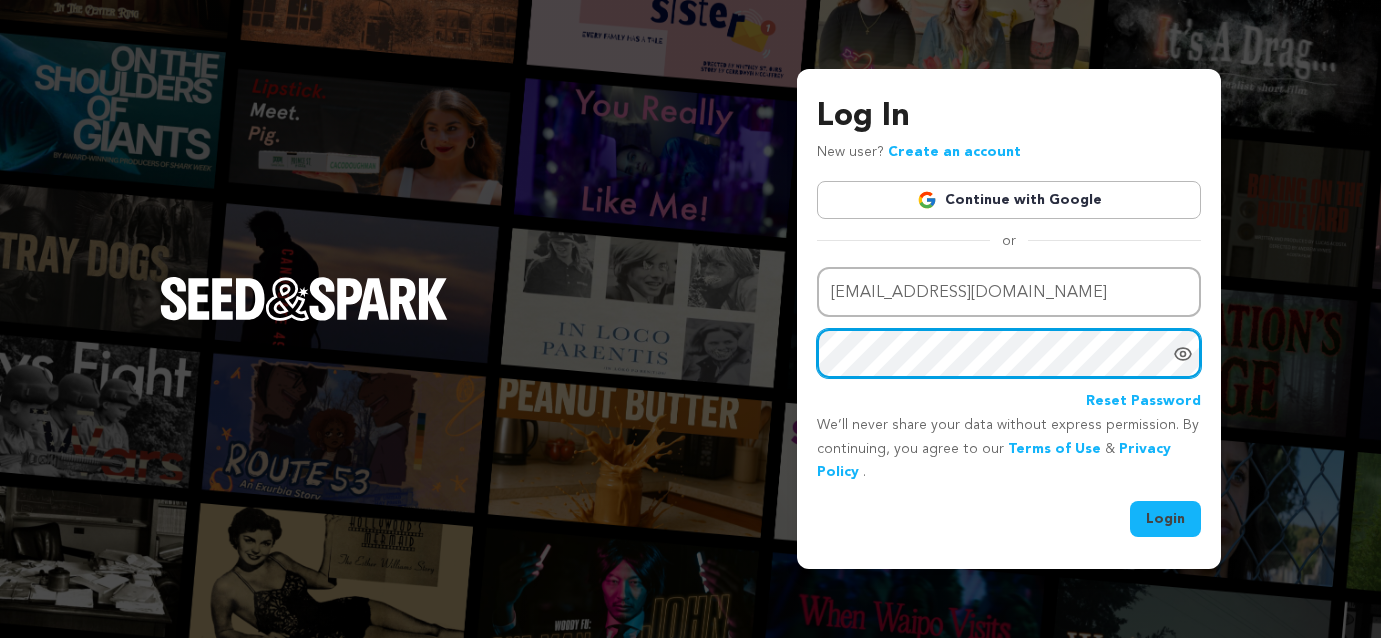 click on "Login" at bounding box center (1165, 519) 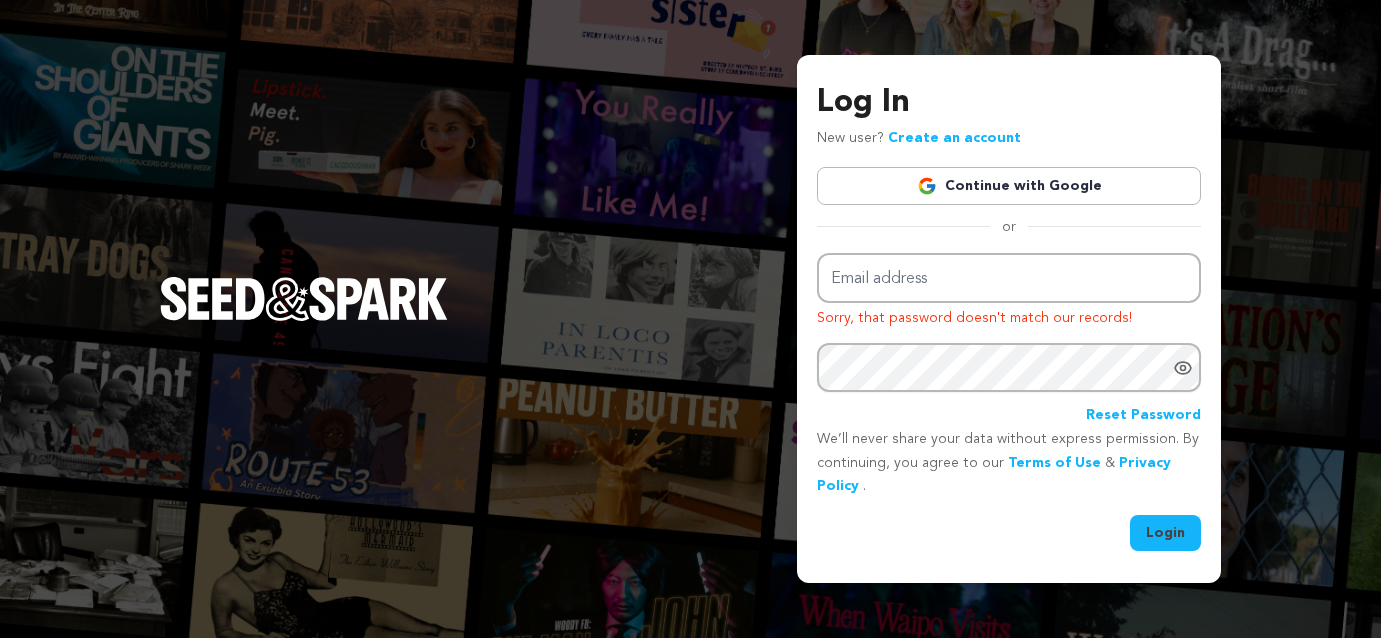 scroll, scrollTop: 0, scrollLeft: 0, axis: both 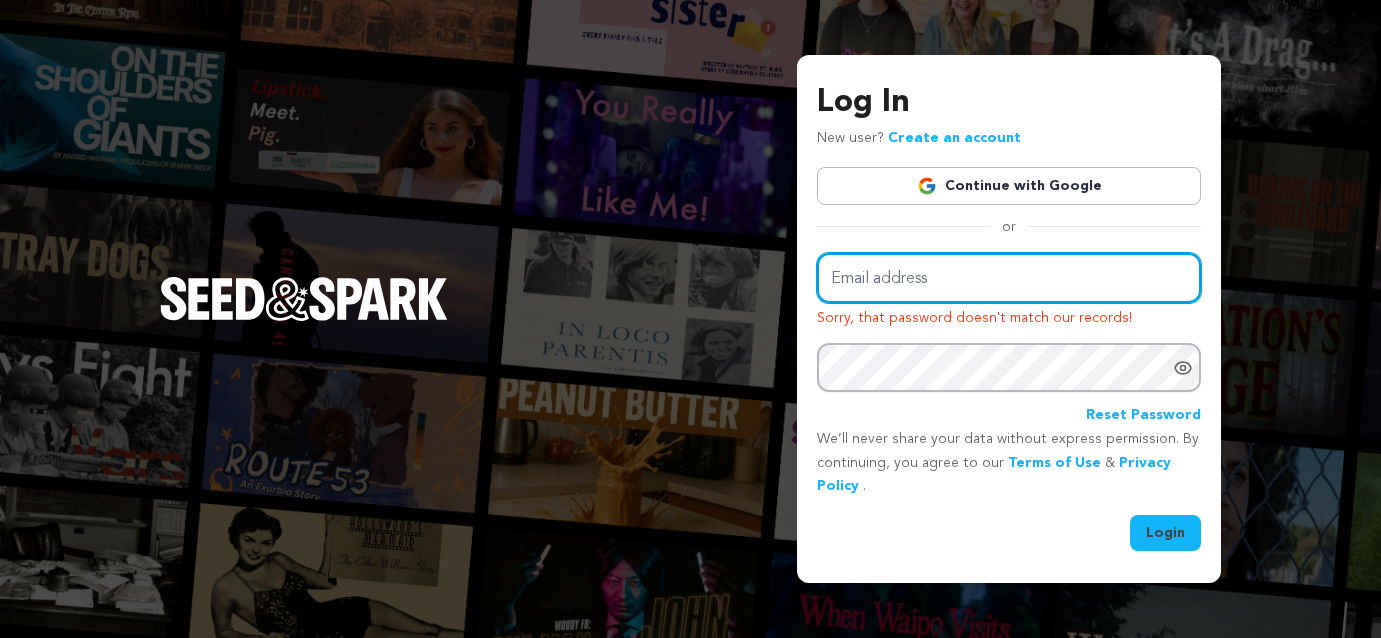 click on "Email address" at bounding box center [1009, 278] 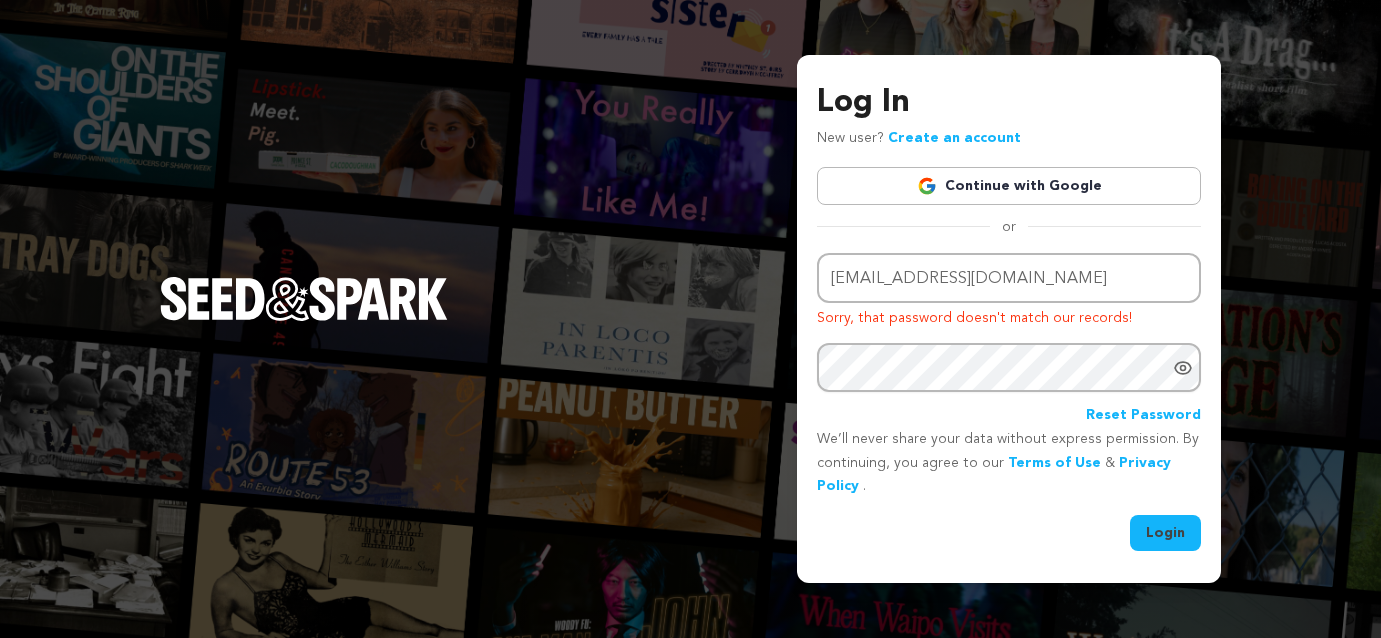 click 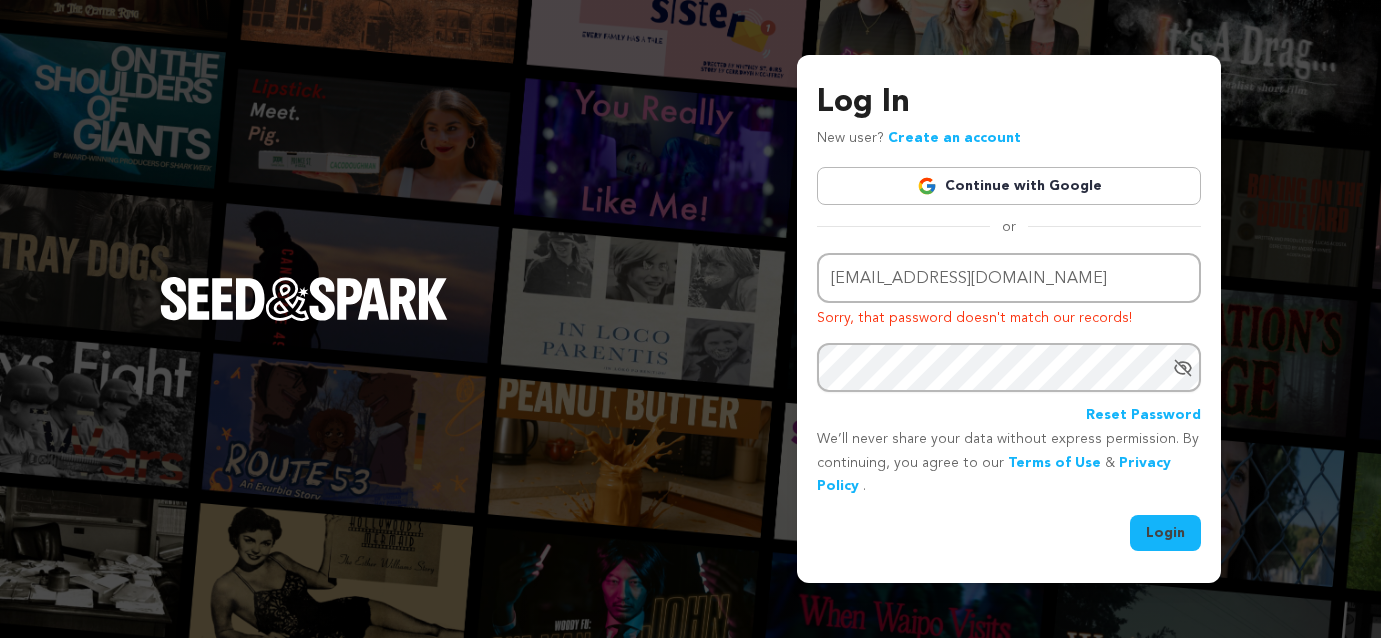click on "Login" at bounding box center [1165, 533] 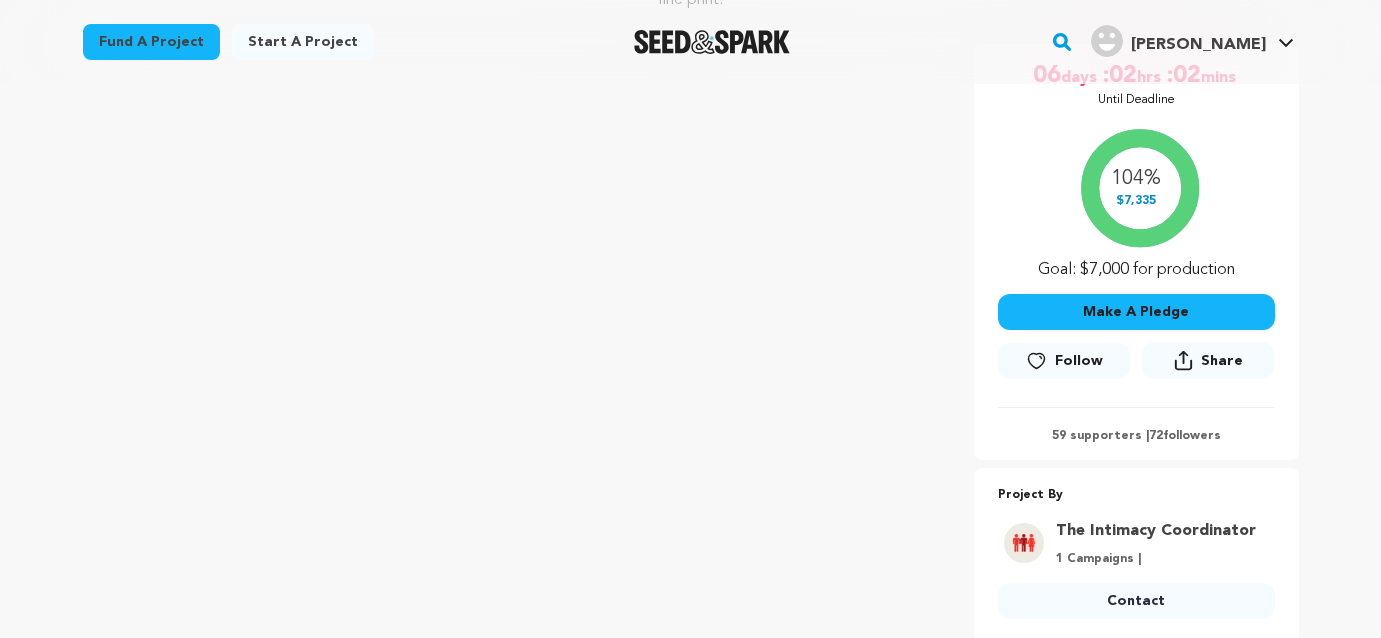 scroll, scrollTop: 369, scrollLeft: 0, axis: vertical 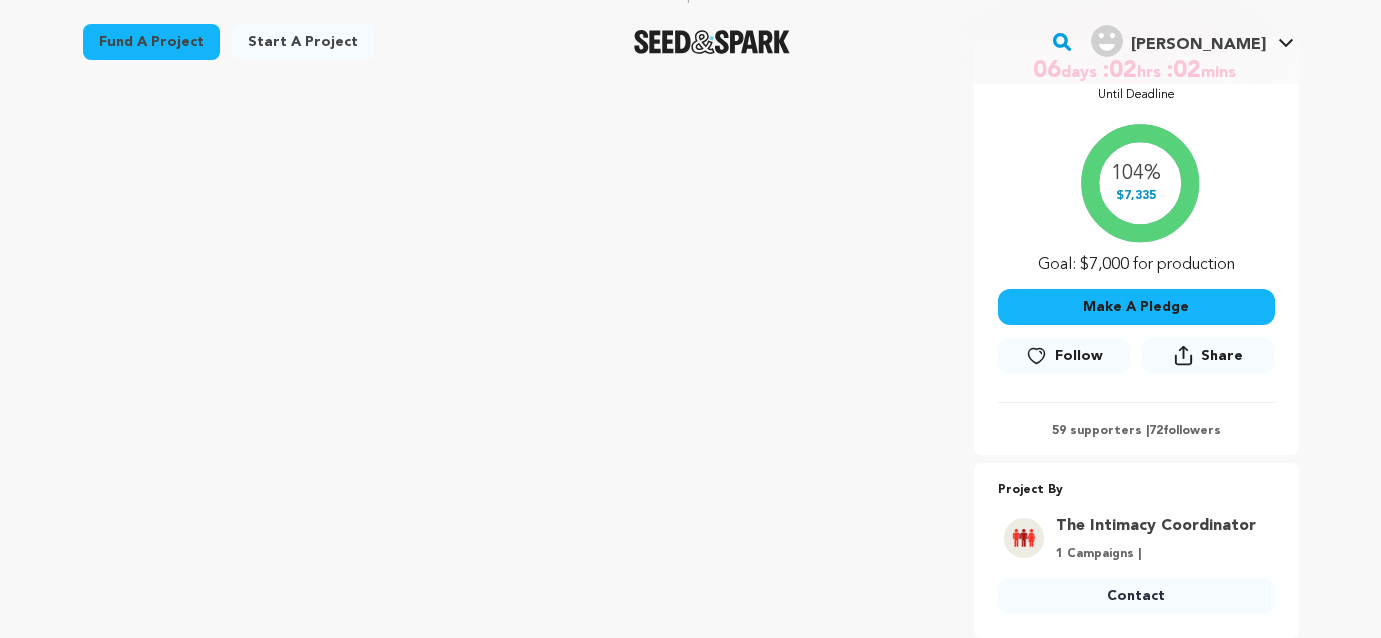 click on "59
supporters |  72
followers" at bounding box center [1136, 431] 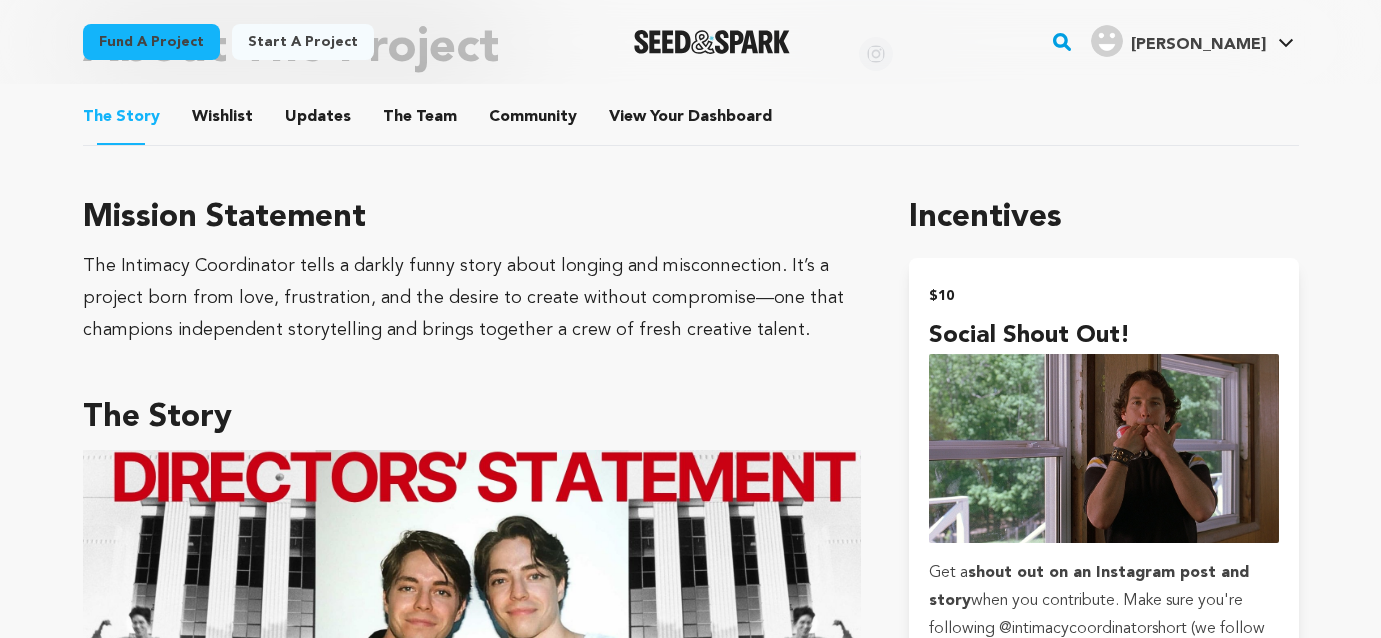 scroll, scrollTop: 1086, scrollLeft: 0, axis: vertical 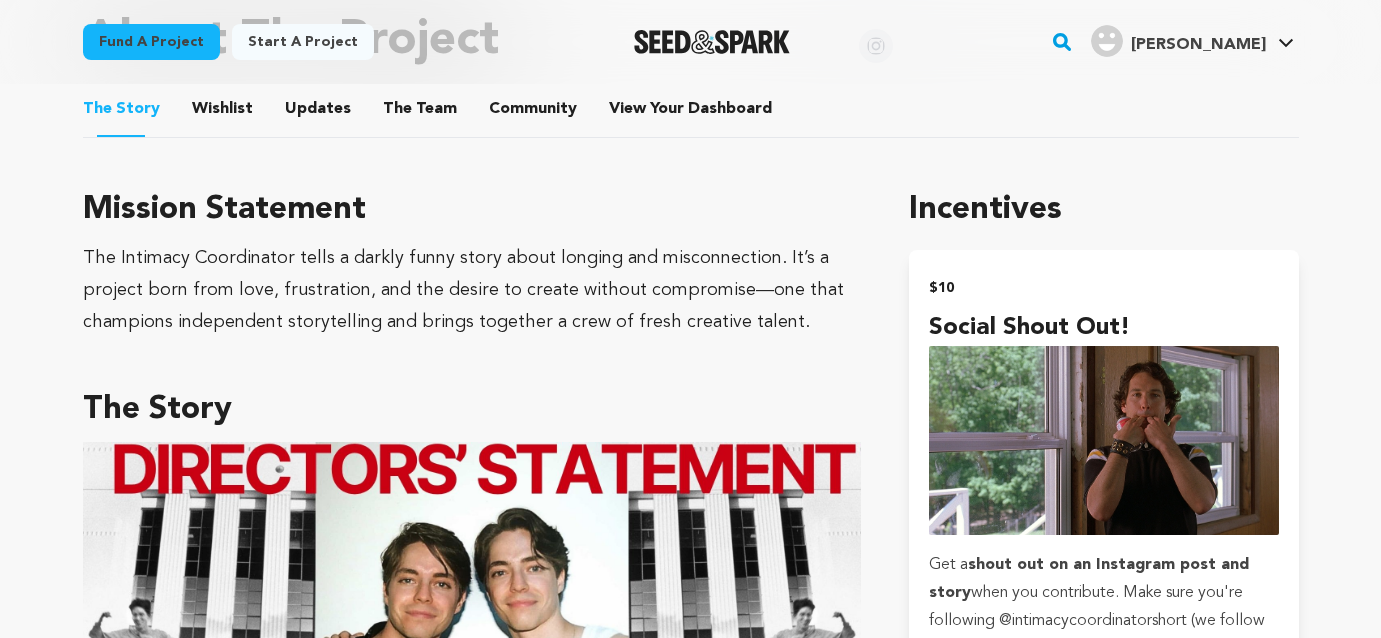 click on "View Your Dashboard" at bounding box center (633, 113) 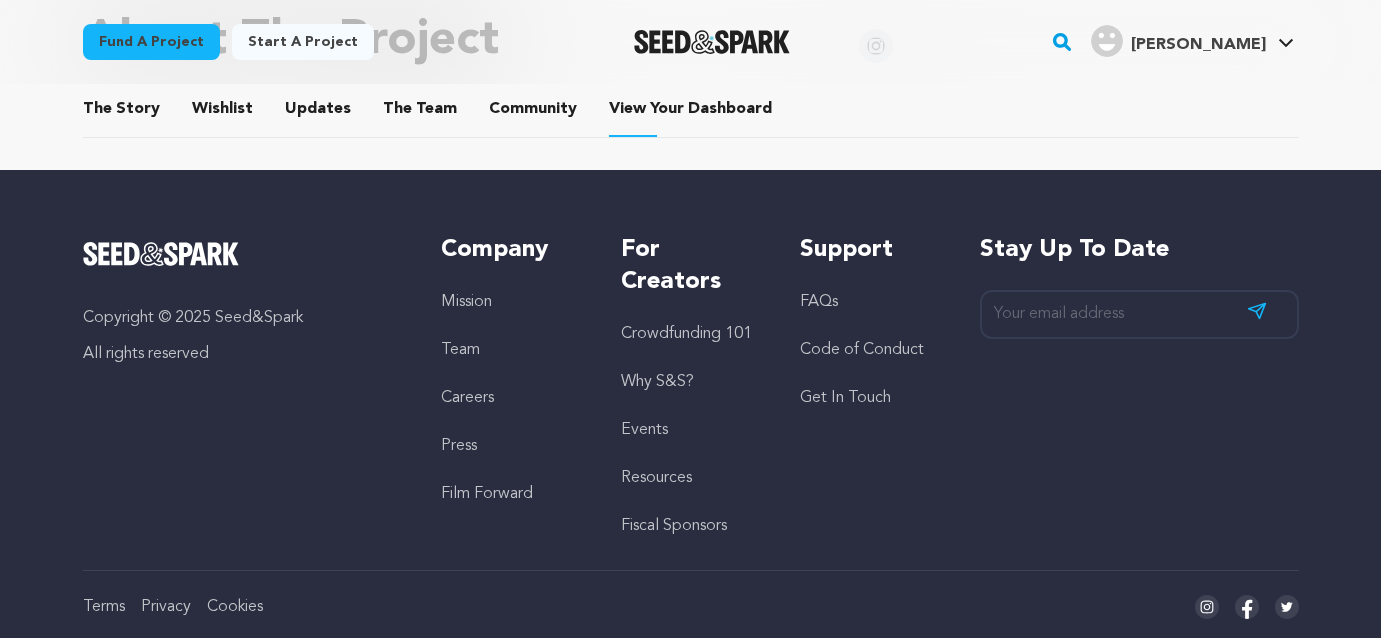 scroll, scrollTop: 884, scrollLeft: 0, axis: vertical 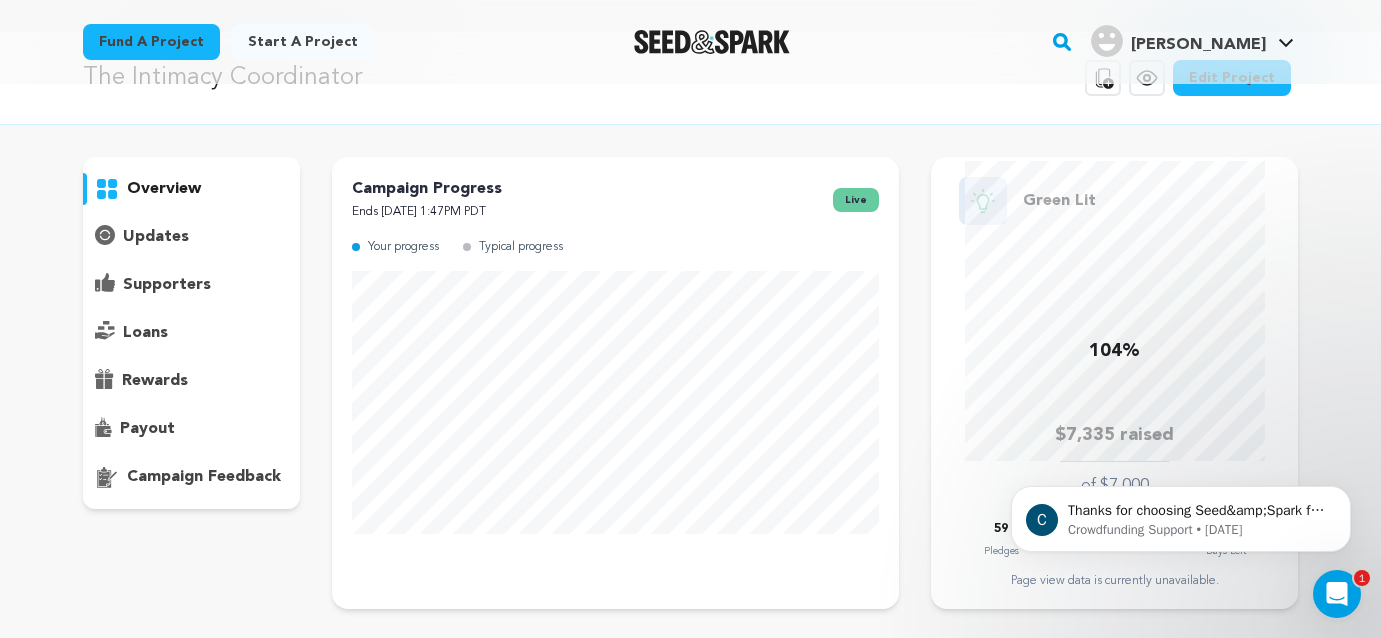 click on "supporters" at bounding box center (167, 285) 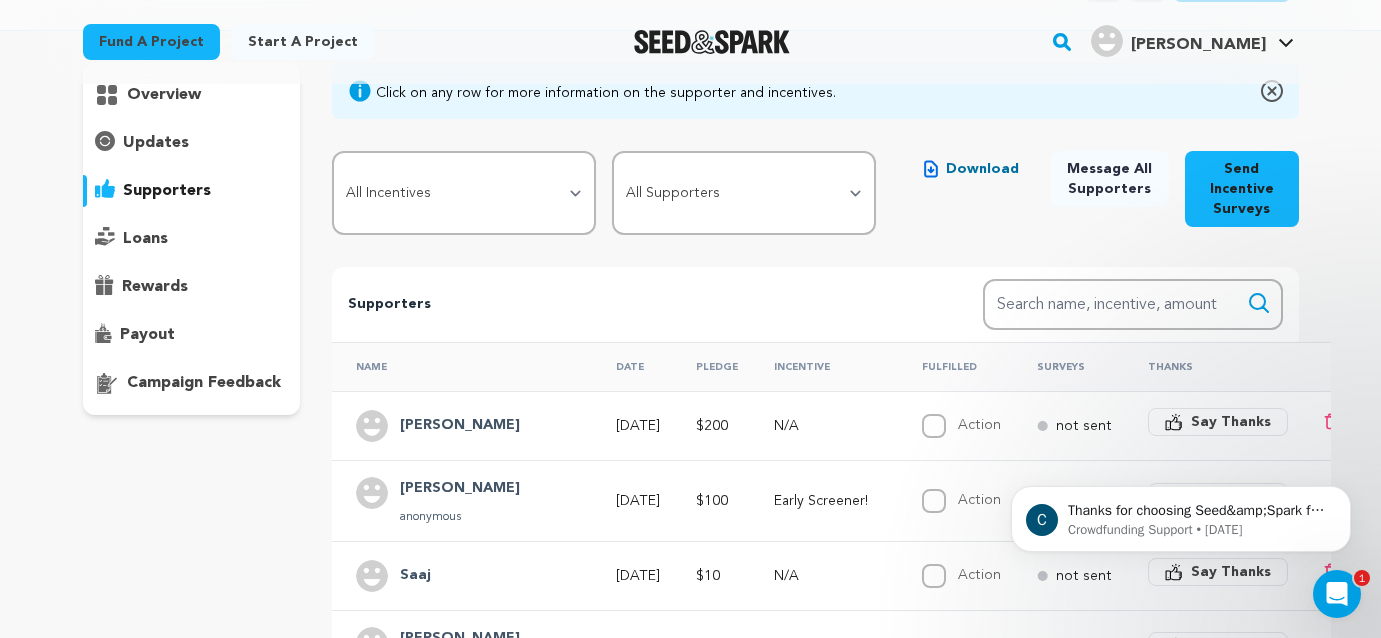 scroll, scrollTop: 134, scrollLeft: 0, axis: vertical 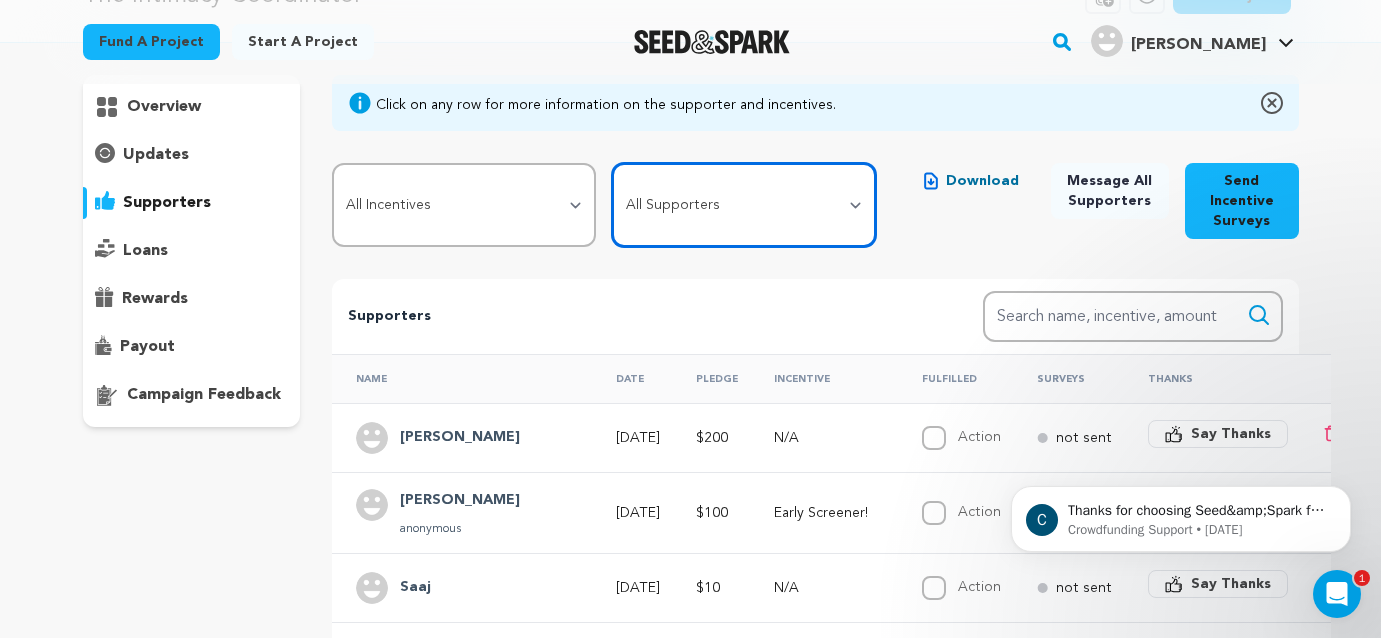 click on "All Supporters
Survey not sent Survey incomplete Survey complete Incentive not fulfilled Incentive fulfilled Declined charge" at bounding box center [744, 205] 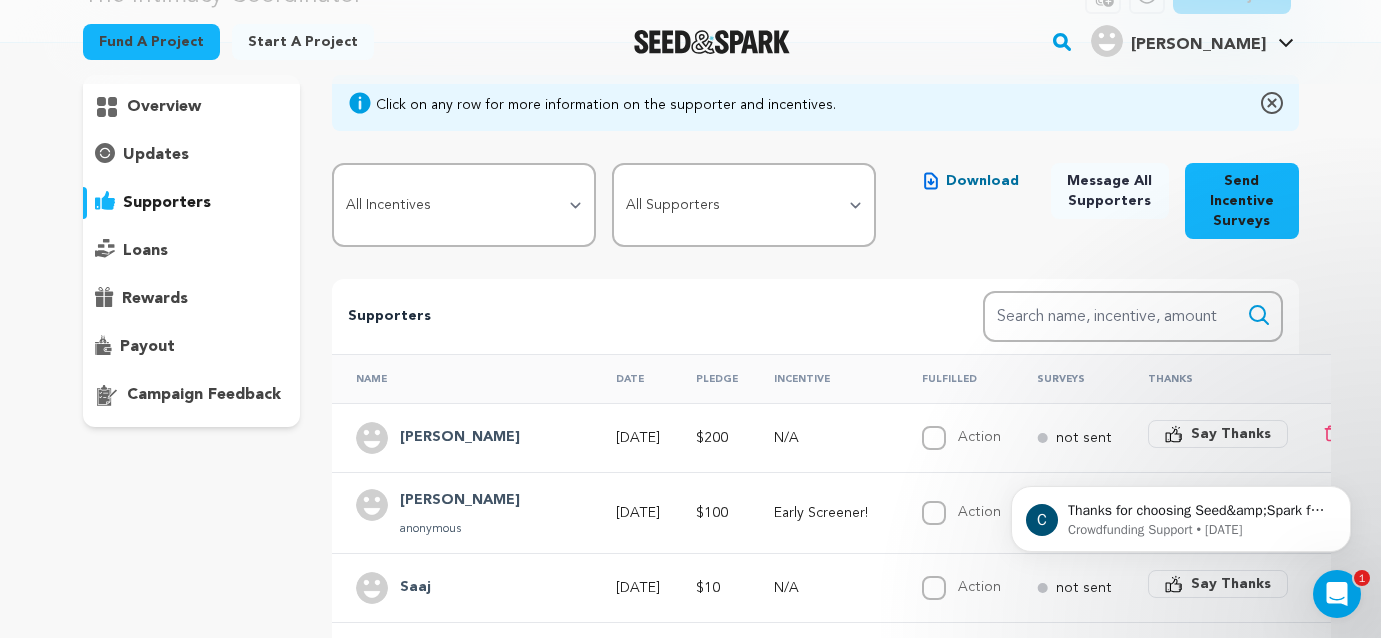 click on "Download" at bounding box center [982, 181] 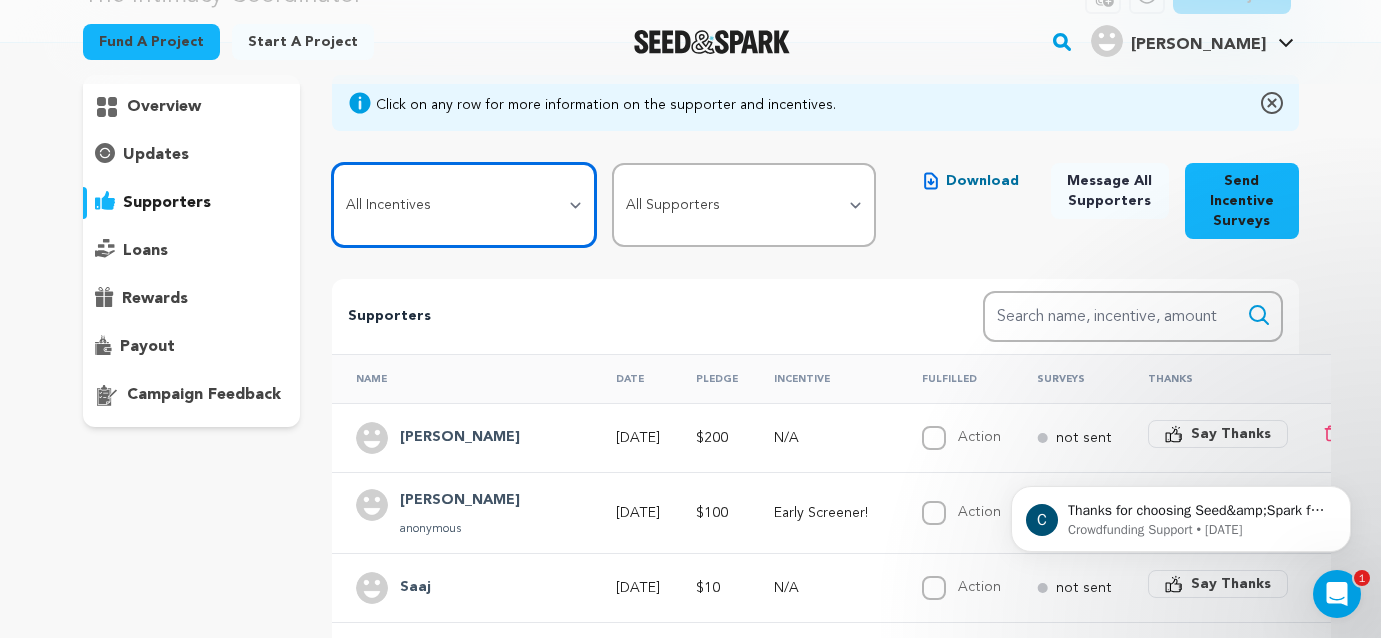click on "All Incentives
Social Shout Out!
Personalized Thank You Video w/ [PERSON_NAME] and [PERSON_NAME]'s Flyer
Early Screener!
Zine Time!
Special Thanks!
Private Party!" at bounding box center (464, 205) 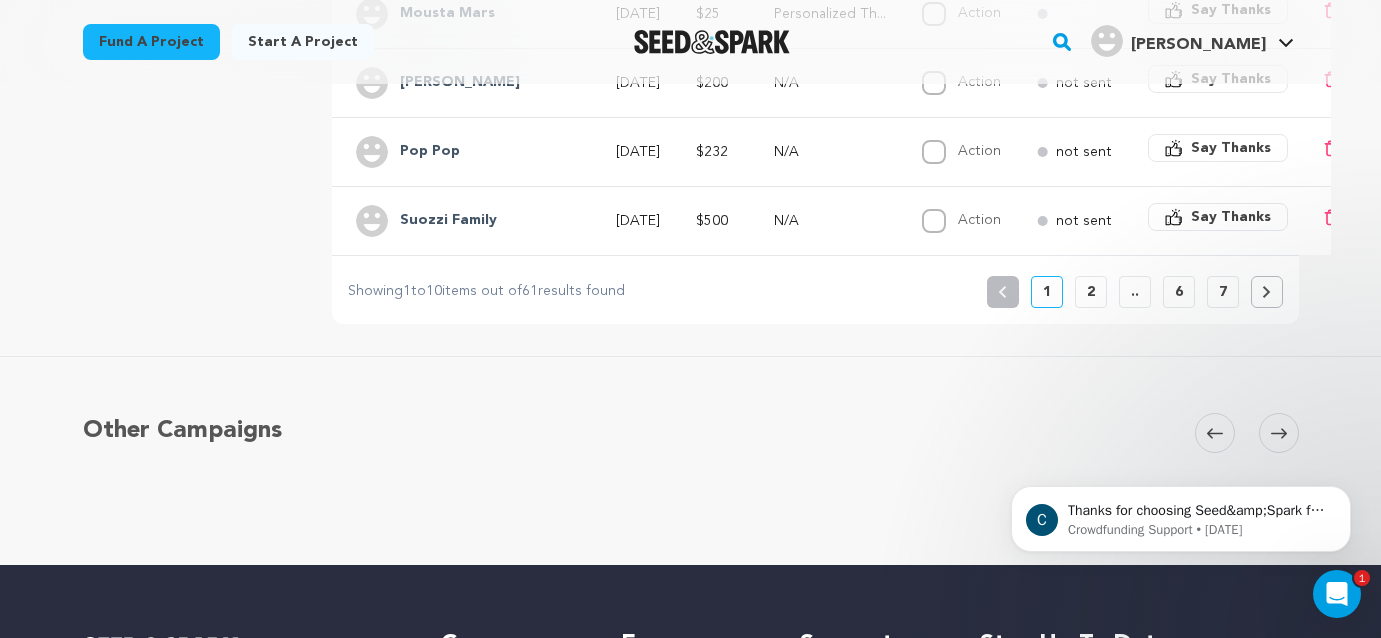 scroll, scrollTop: 955, scrollLeft: 0, axis: vertical 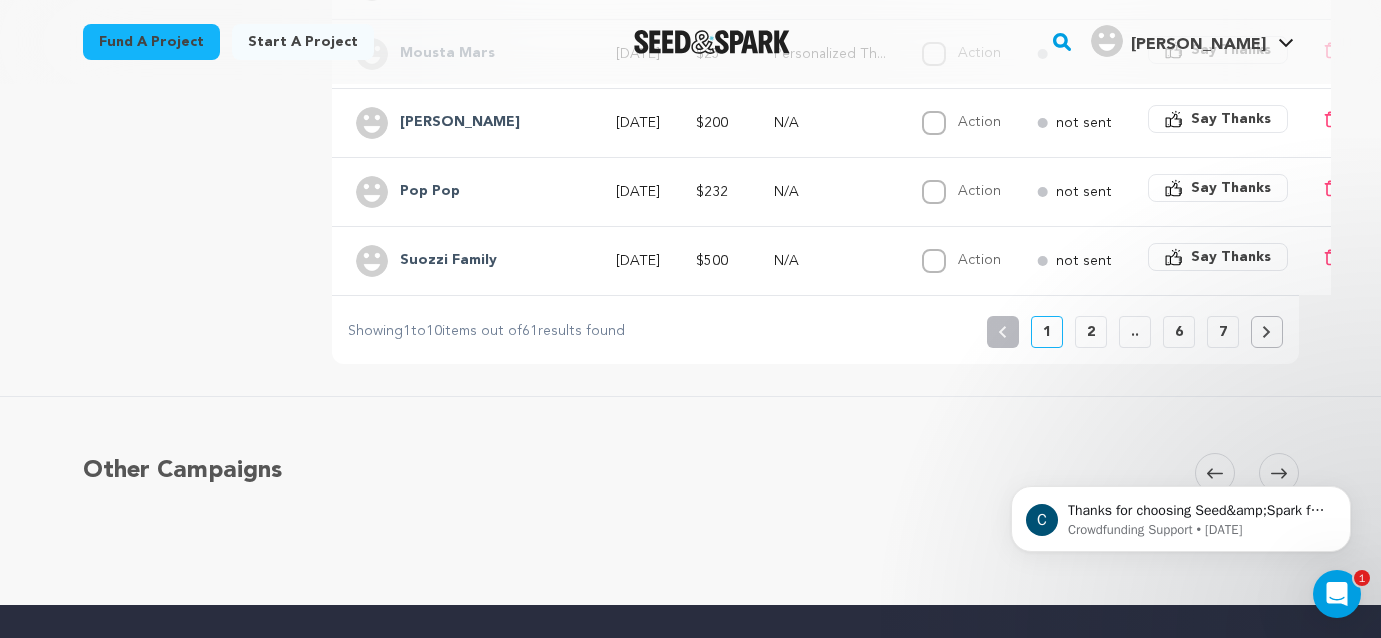click on "6" at bounding box center (1179, 332) 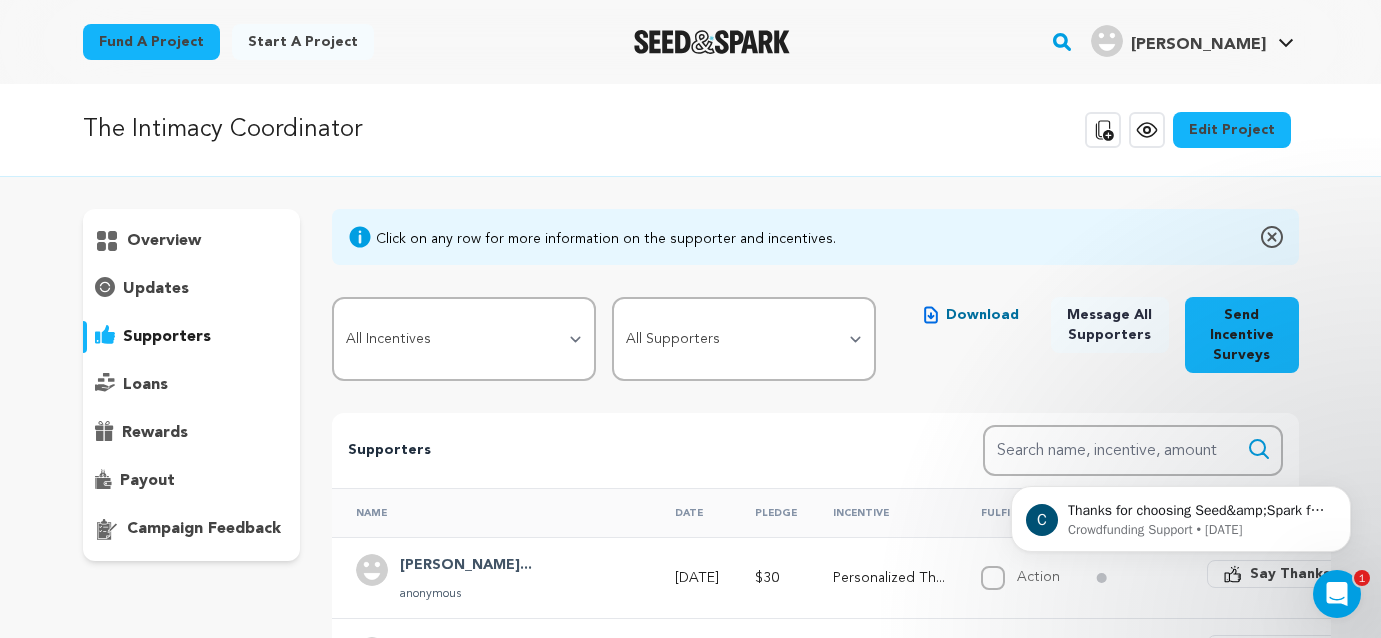 scroll, scrollTop: 74, scrollLeft: 0, axis: vertical 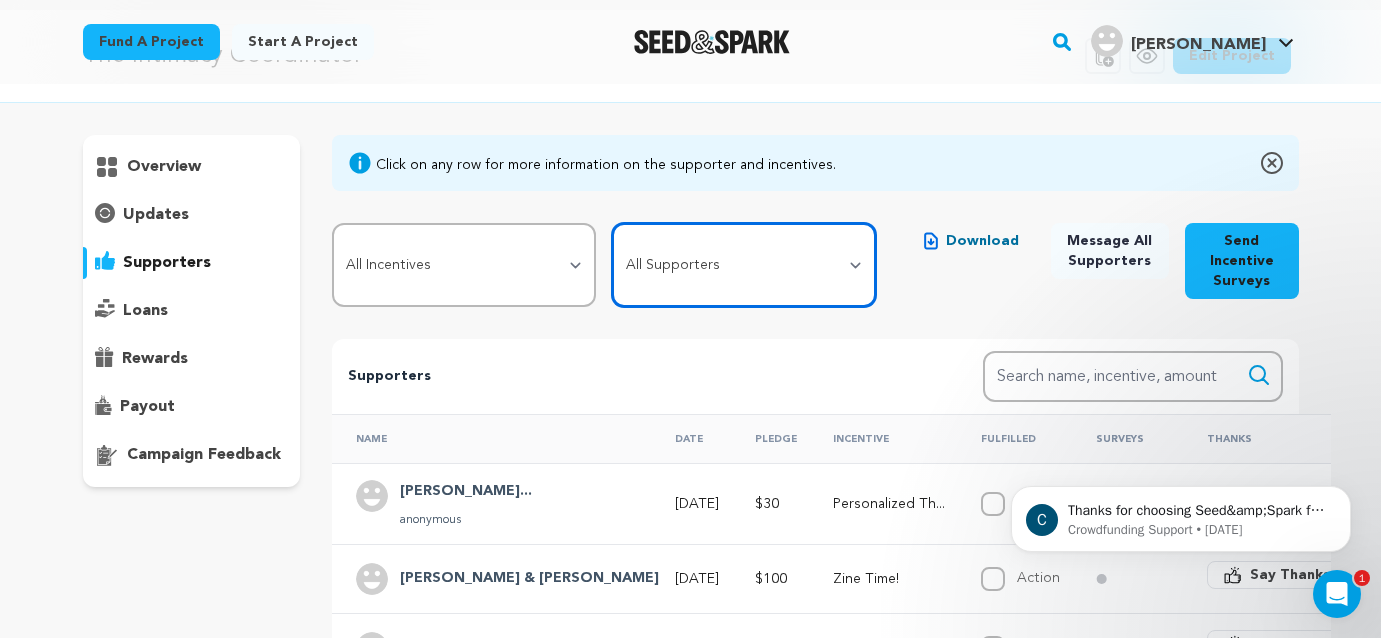 click on "All Supporters
Survey not sent Survey incomplete Survey complete Incentive not fulfilled Incentive fulfilled Declined charge" at bounding box center (744, 265) 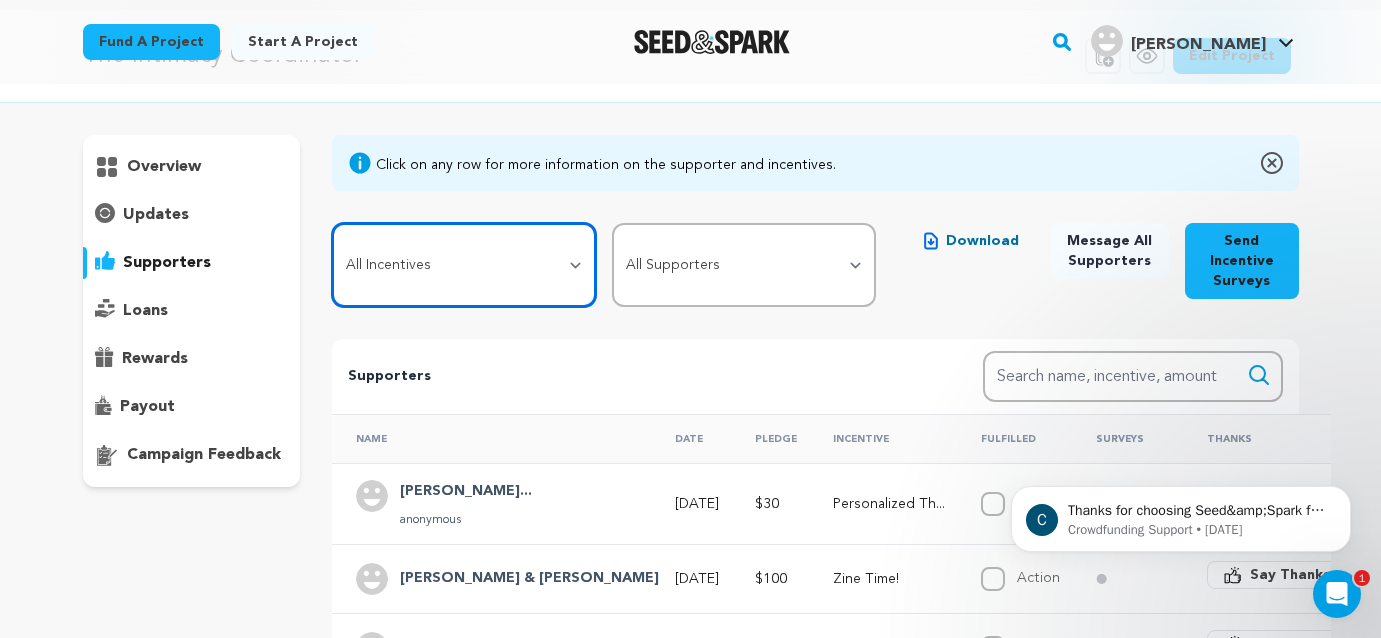 click on "All Incentives
Social Shout Out!
Personalized Thank You Video w/ [PERSON_NAME] and [PERSON_NAME]'s Flyer
Early Screener!
Zine Time!
Special Thanks!
Private Party!" at bounding box center (464, 265) 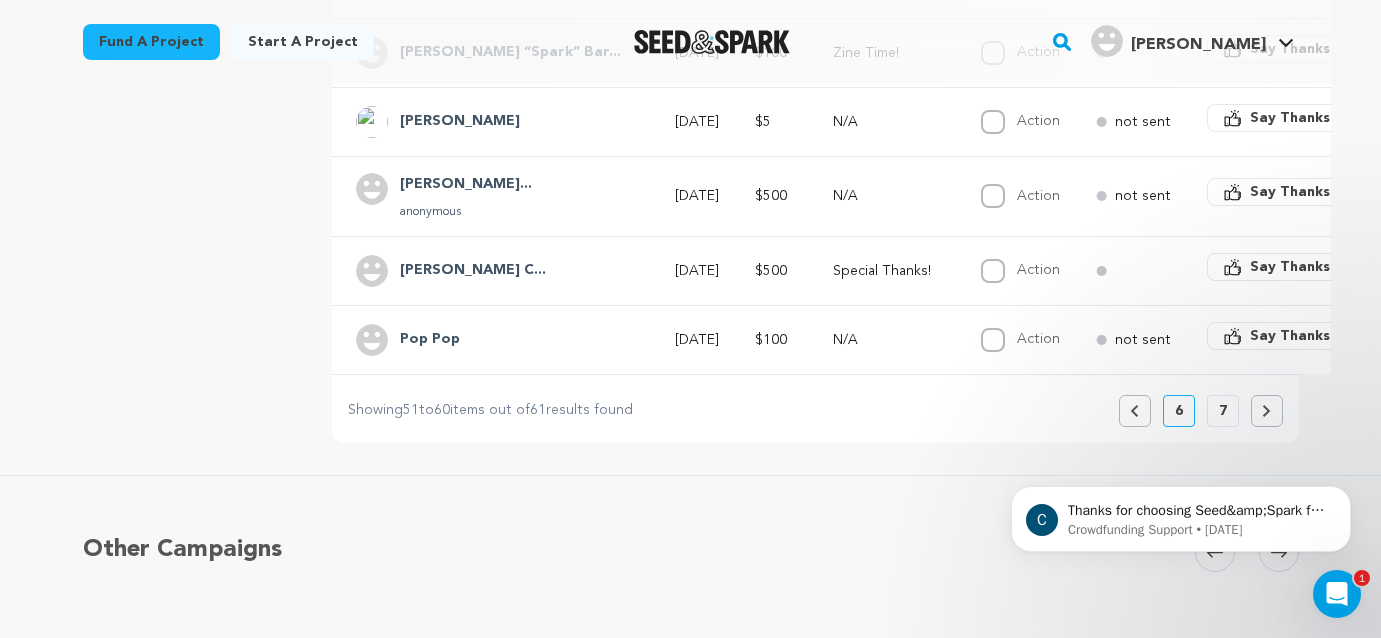 scroll, scrollTop: 882, scrollLeft: 0, axis: vertical 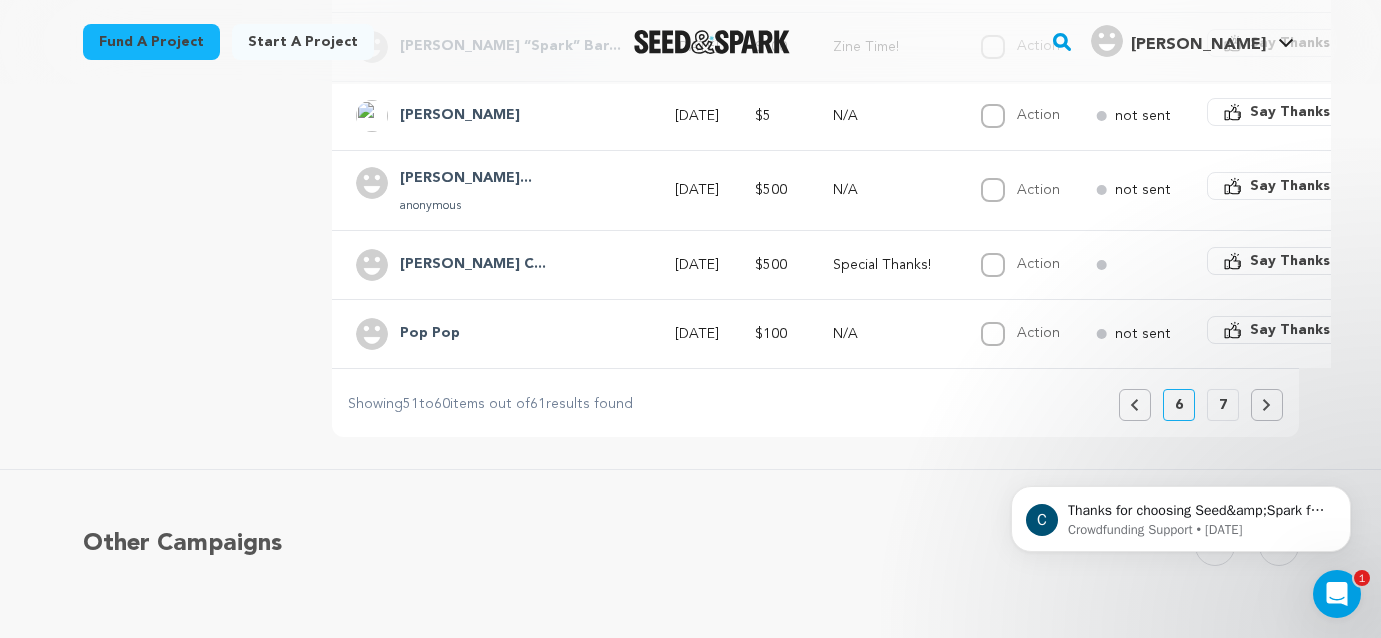 click on "Previous" at bounding box center (1135, 405) 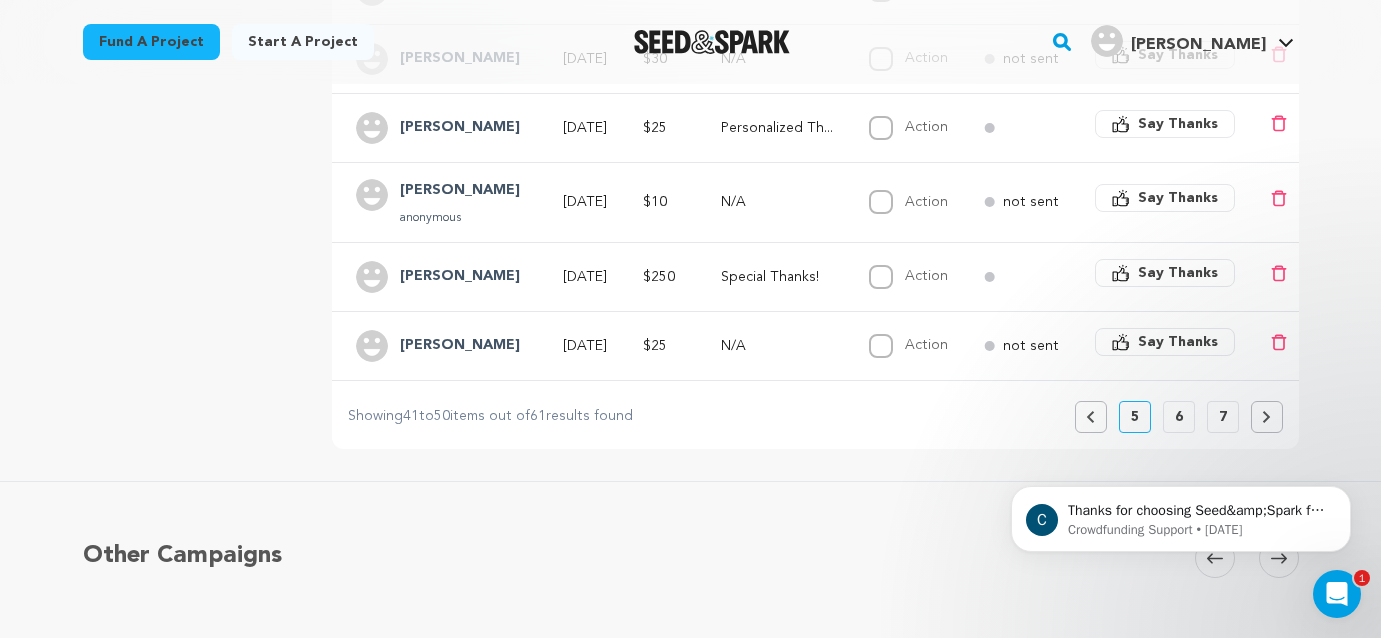 scroll, scrollTop: 871, scrollLeft: 0, axis: vertical 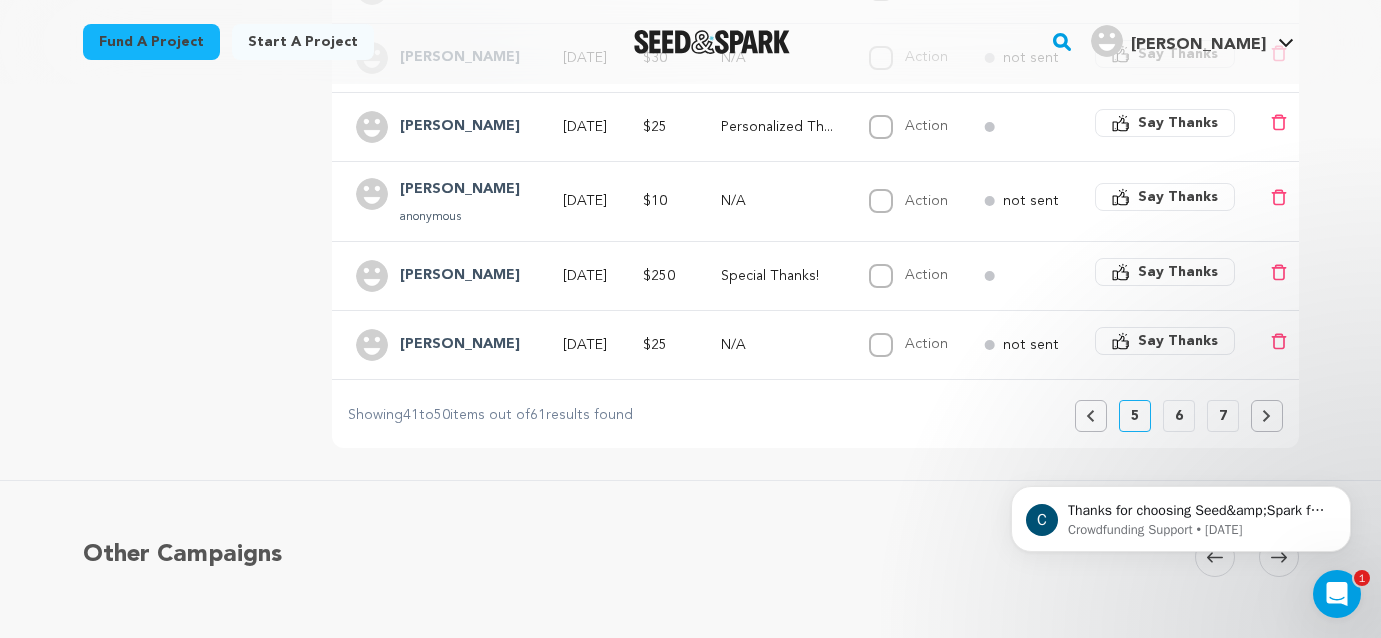 click 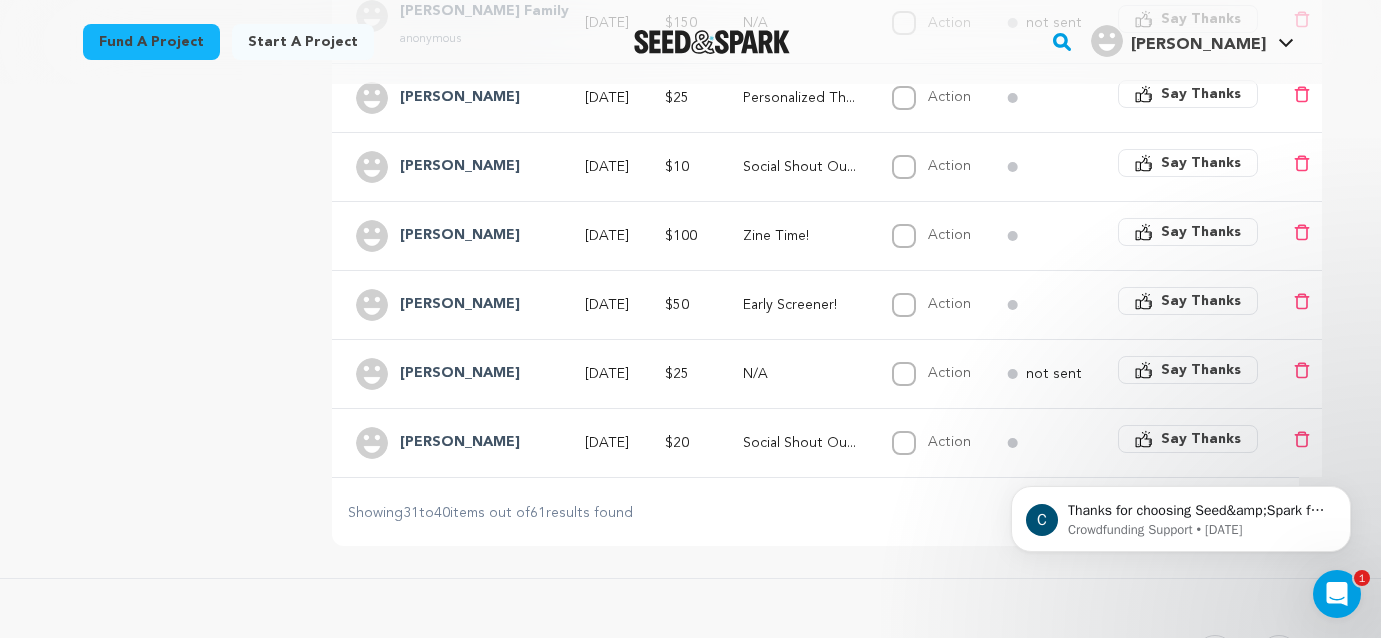 scroll, scrollTop: 785, scrollLeft: 0, axis: vertical 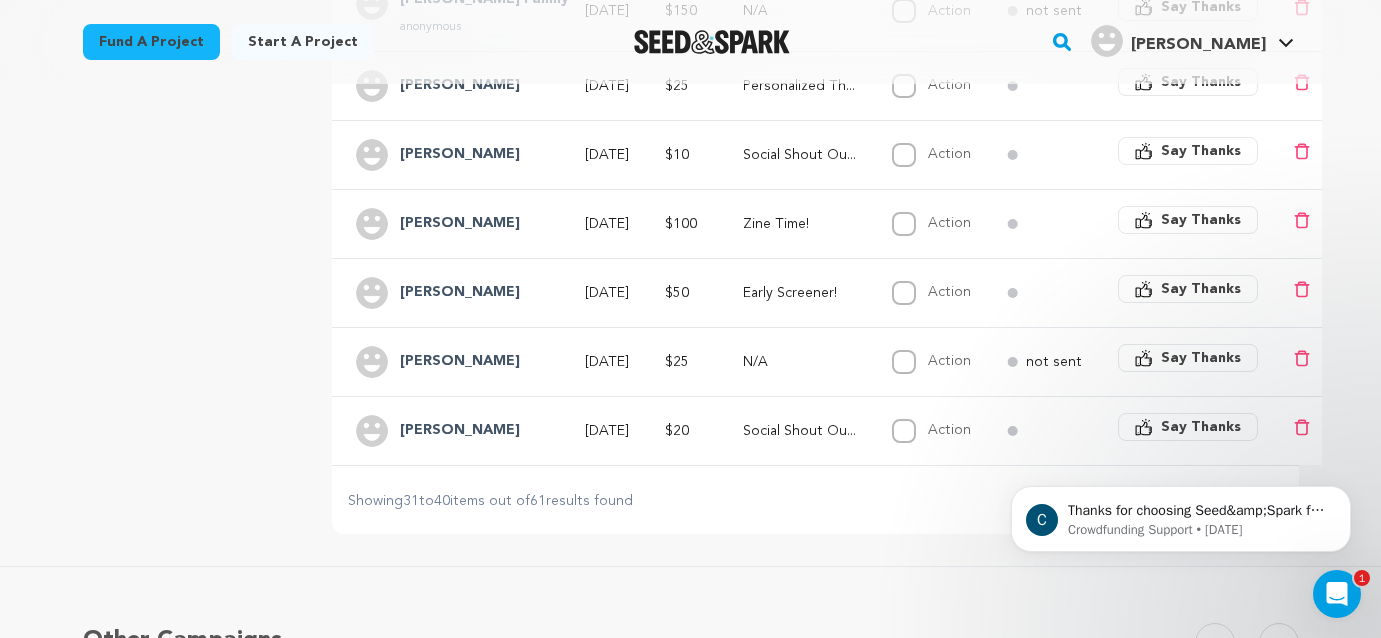 click on "C Thanks for choosing Seed&amp;Spark for your project! If you have any questions as you go, just let us know.  A gentle reminder Seed&amp;Spark is a small (and mighty!) team of lovely humans. As of [DATE], Seed&amp;Spark transitioned to a 4 Day Work Week, working [DATE] through [DATE], with Fridays off. Crowdfunding Support • [DATE]" at bounding box center [1181, 427] 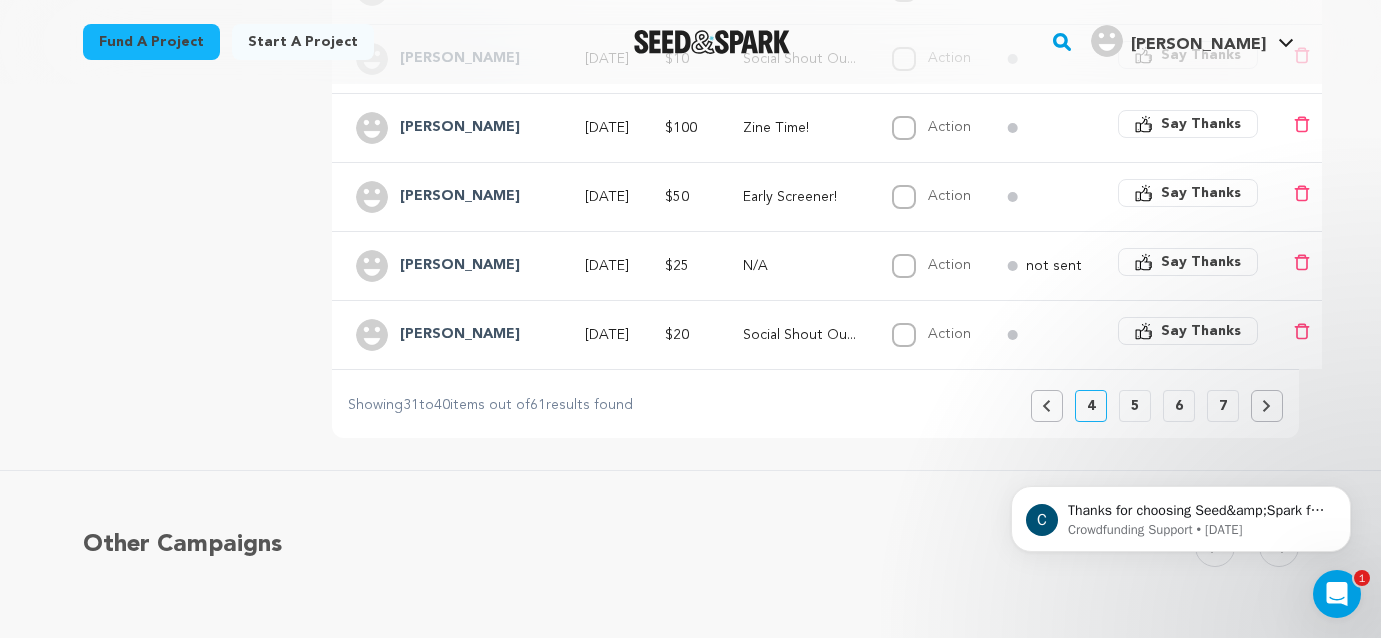 scroll, scrollTop: 1138, scrollLeft: 0, axis: vertical 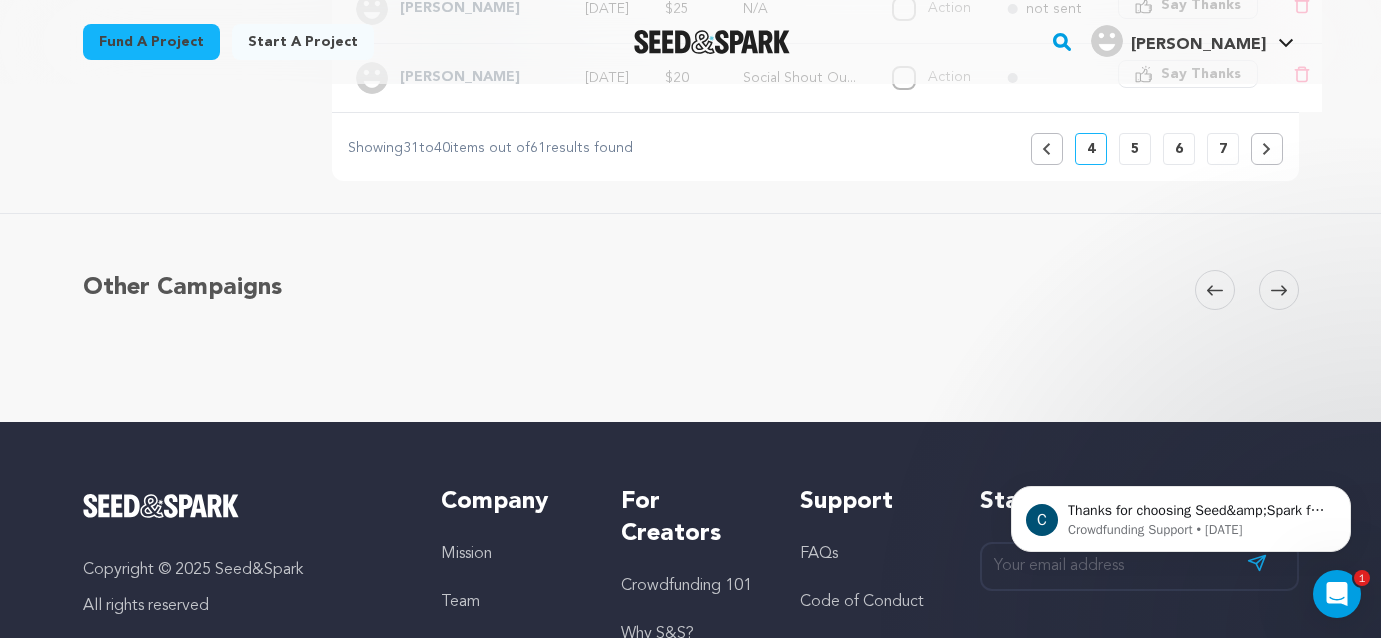 click 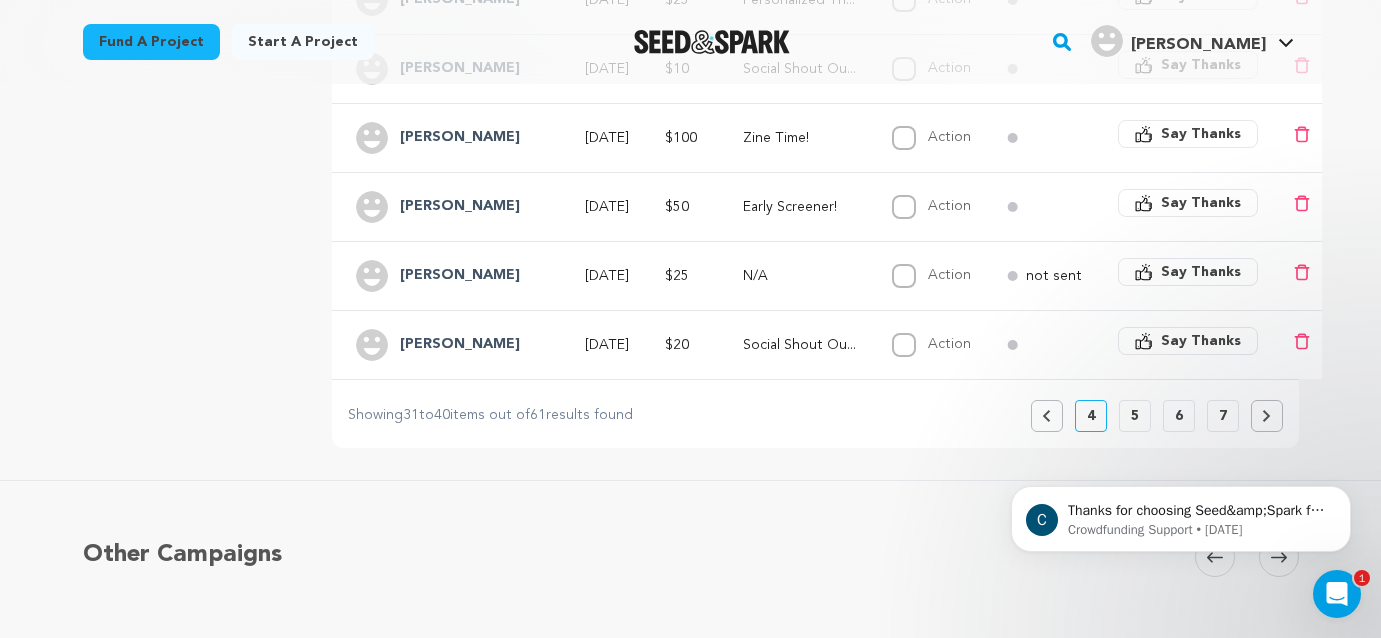 scroll, scrollTop: 868, scrollLeft: 0, axis: vertical 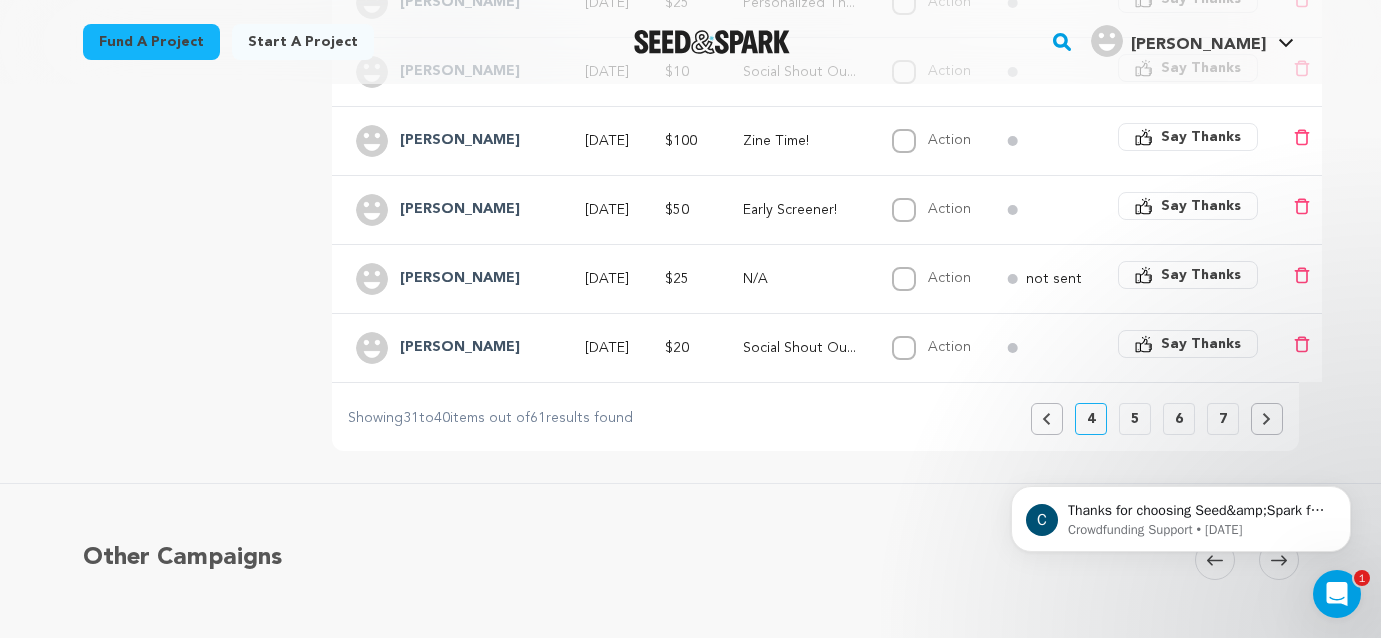 click on "Previous" at bounding box center [1047, 419] 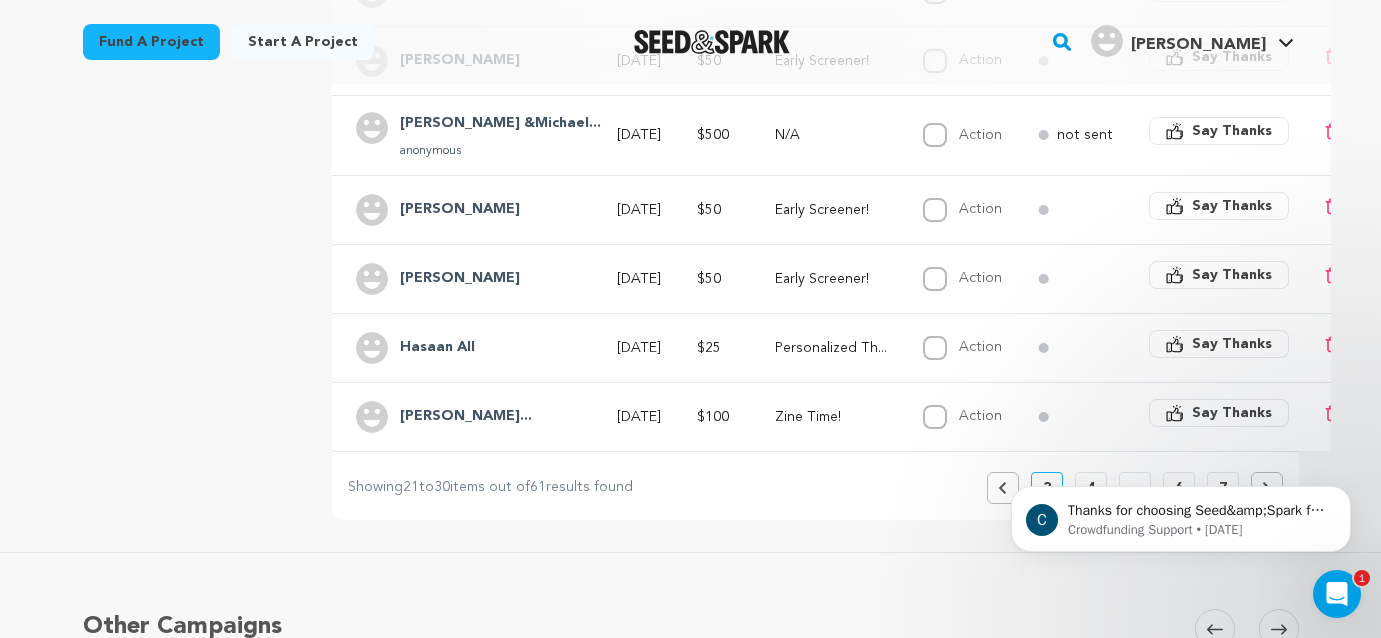 scroll, scrollTop: 877, scrollLeft: 0, axis: vertical 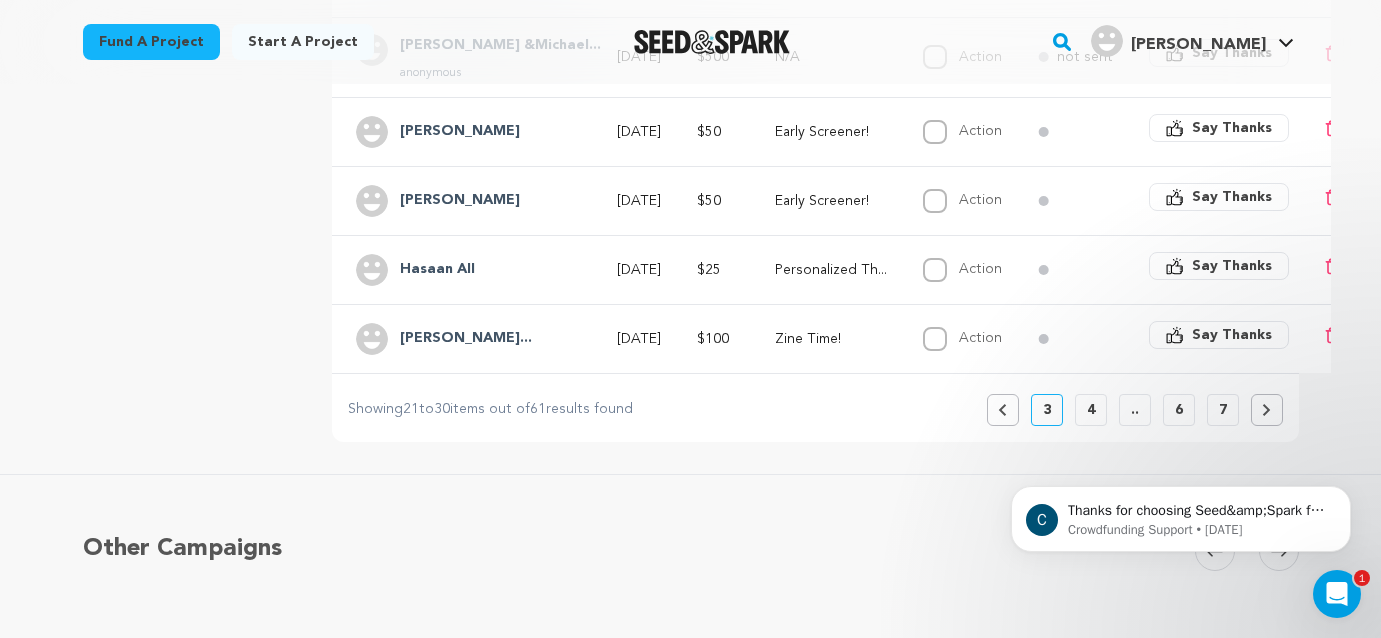 click on "Previous" at bounding box center [1003, 410] 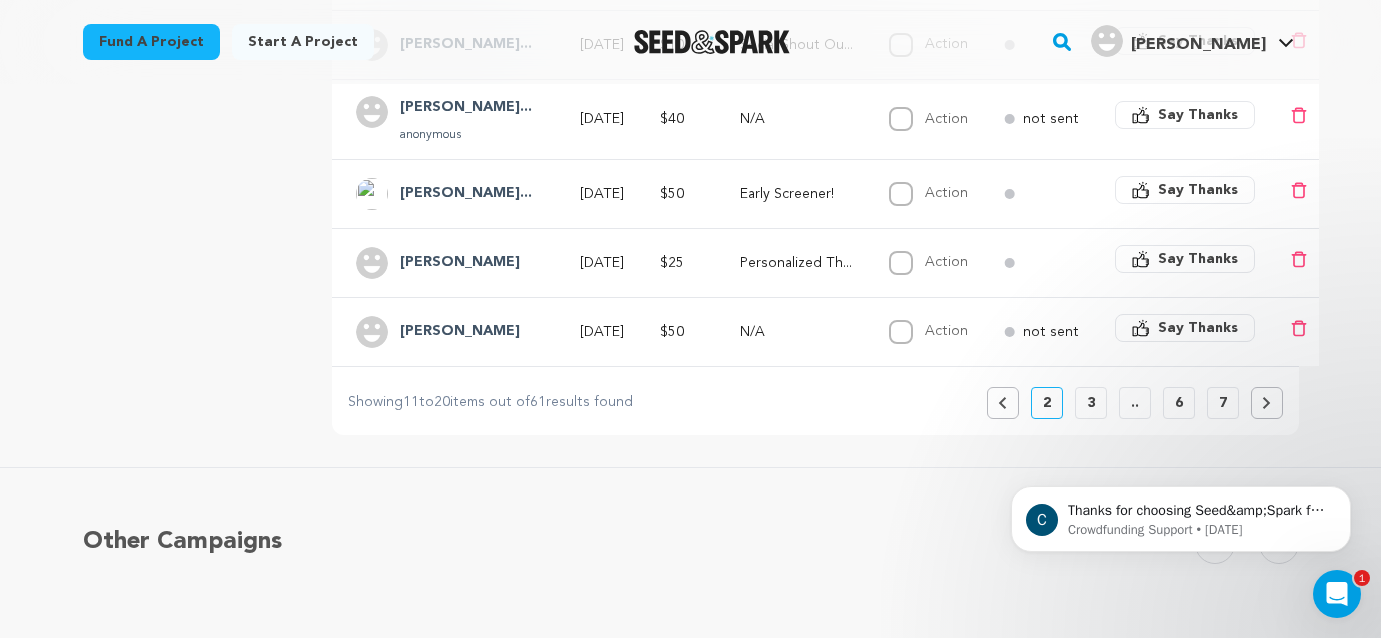 scroll, scrollTop: 893, scrollLeft: 0, axis: vertical 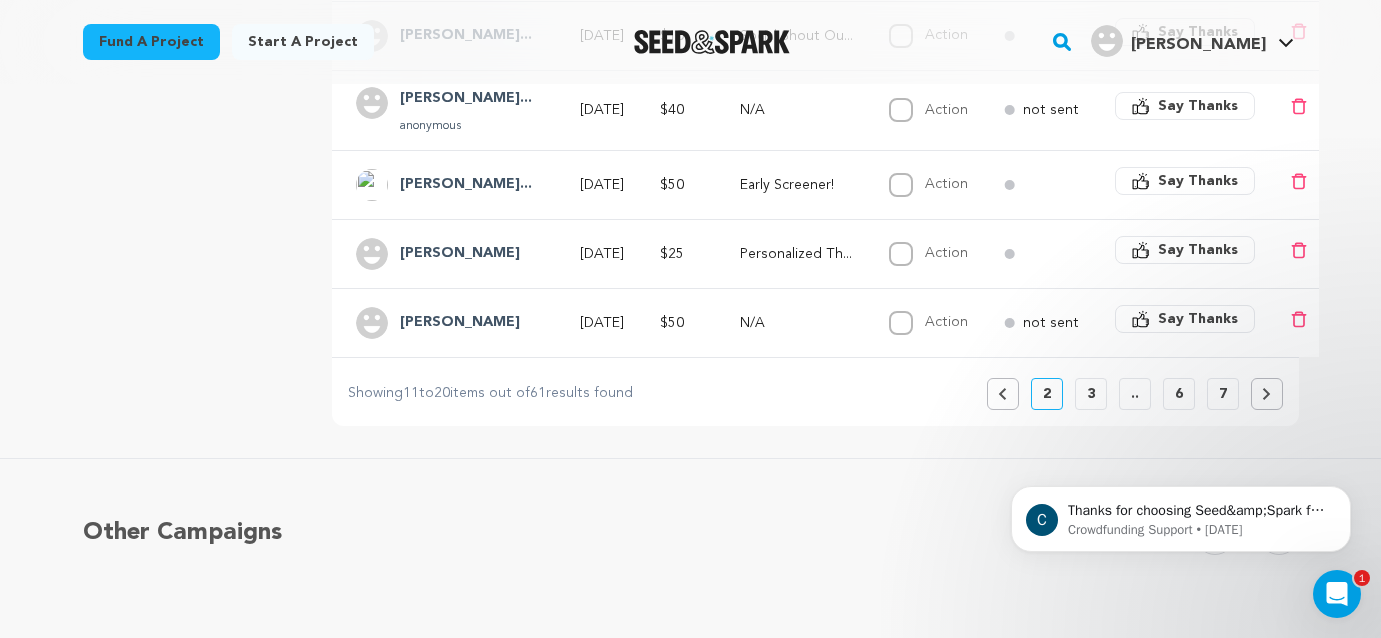 click 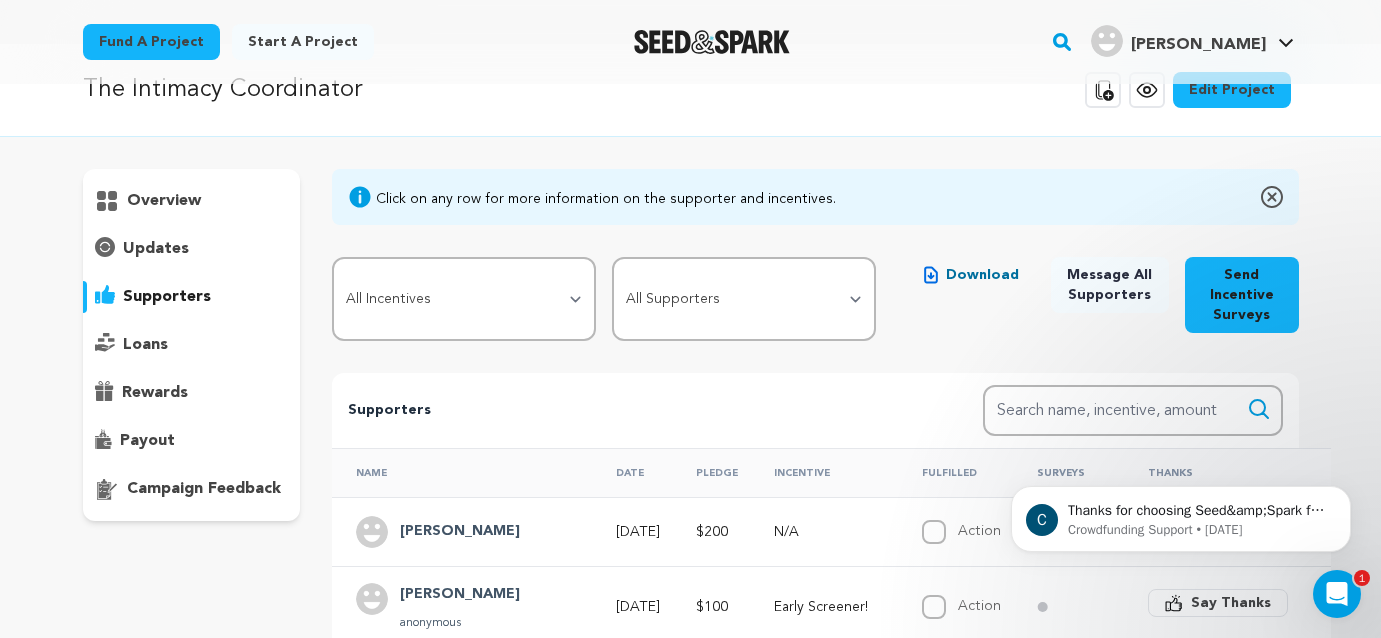 scroll, scrollTop: 0, scrollLeft: 0, axis: both 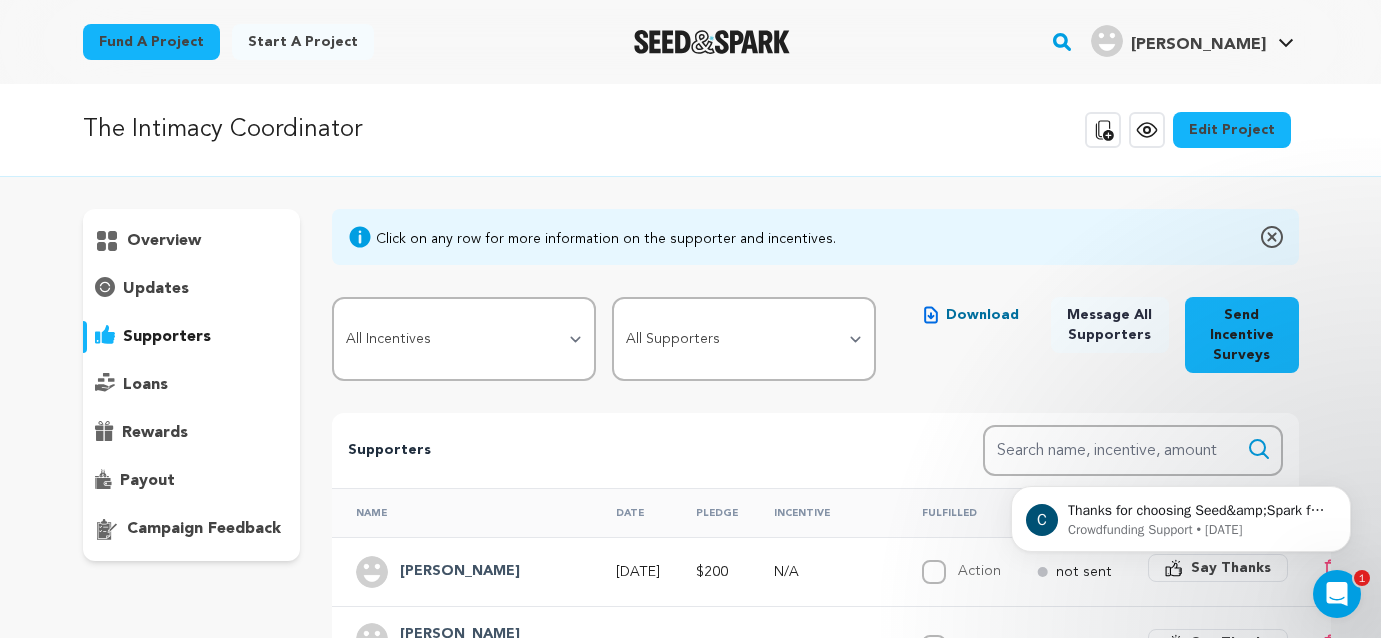 click on "overview" at bounding box center (164, 241) 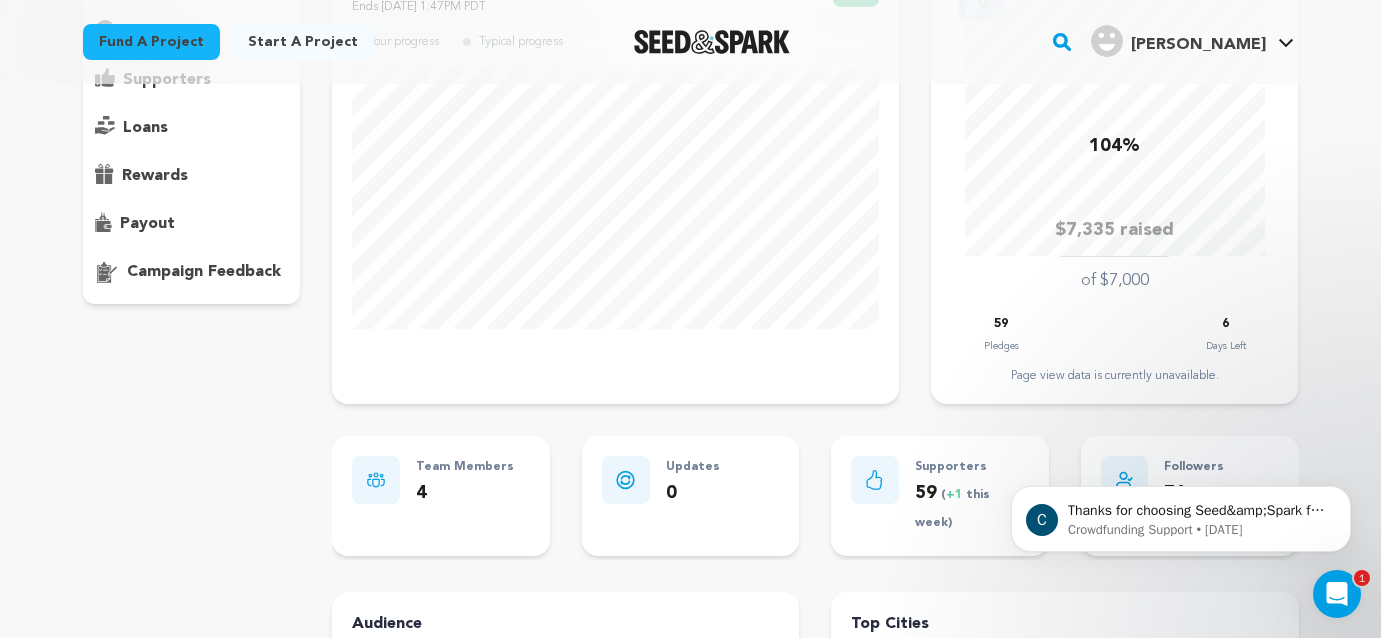 scroll, scrollTop: 243, scrollLeft: 0, axis: vertical 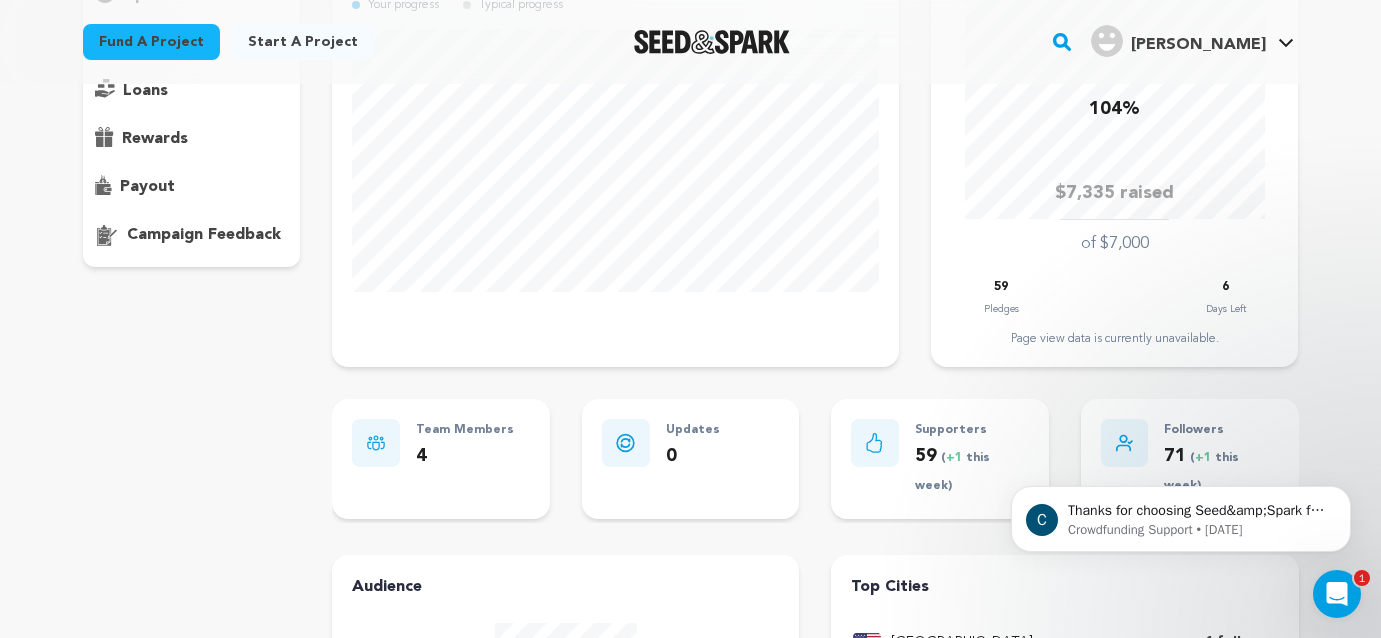 click on "Page view data is currently unavailable." at bounding box center (1114, 339) 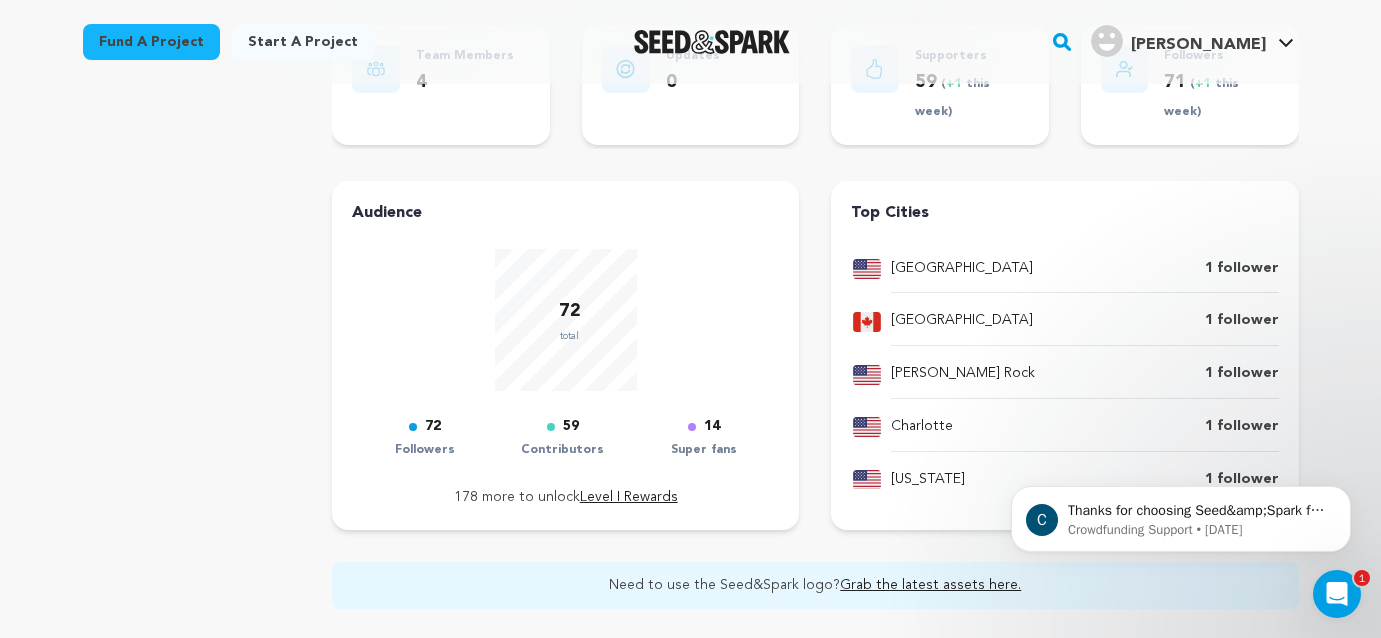 scroll, scrollTop: 789, scrollLeft: 0, axis: vertical 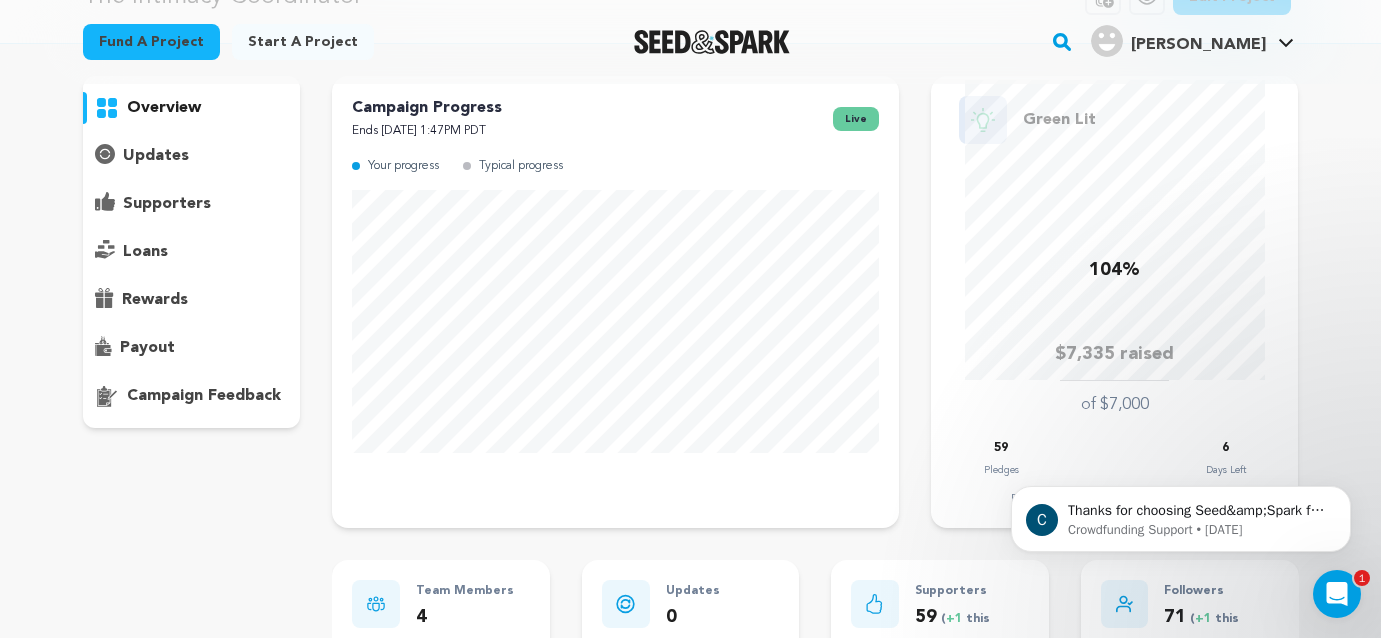 click on "loans" at bounding box center [145, 252] 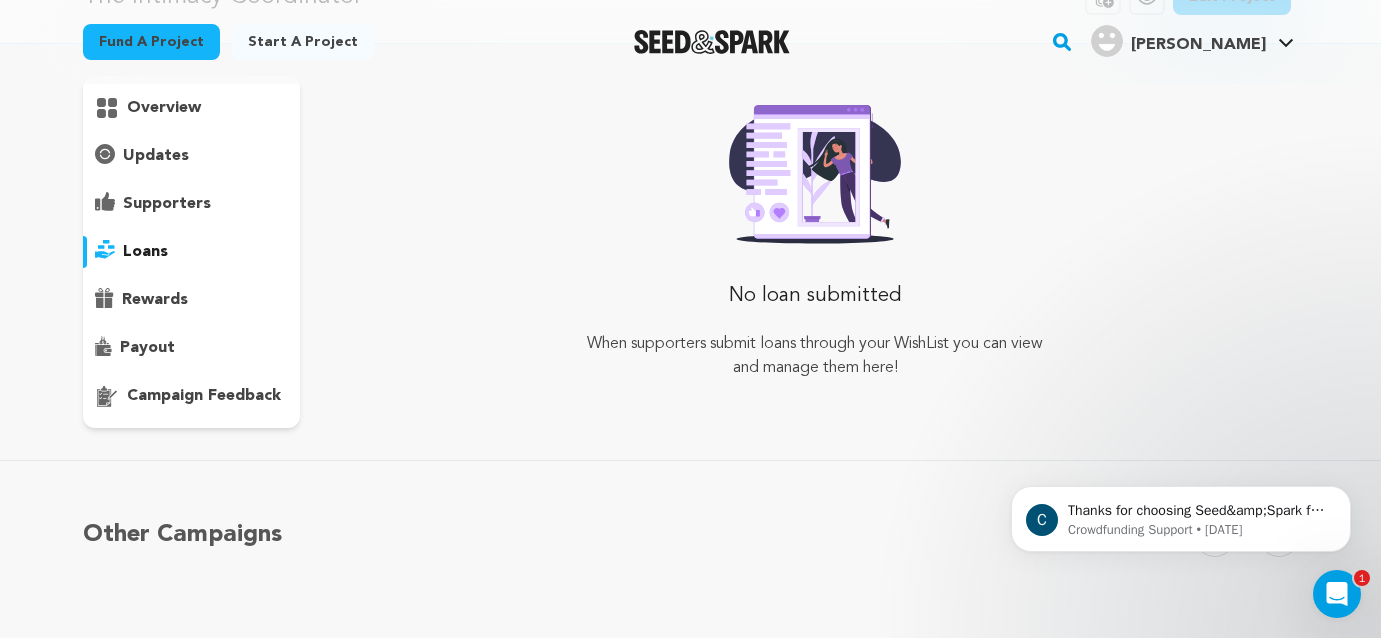 click on "supporters" at bounding box center (167, 204) 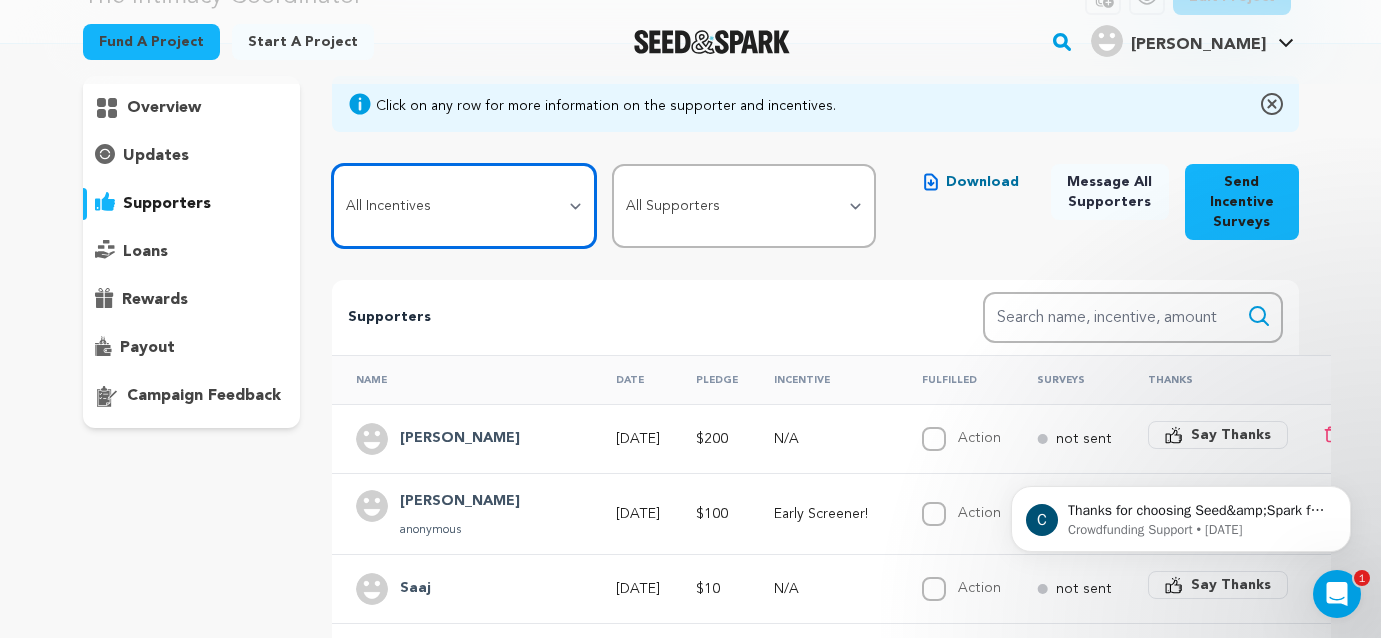 click on "All Incentives
Social Shout Out!
Personalized Thank You Video w/ [PERSON_NAME] and [PERSON_NAME]'s Flyer
Early Screener!
Zine Time!
Special Thanks!
Private Party!" at bounding box center [464, 206] 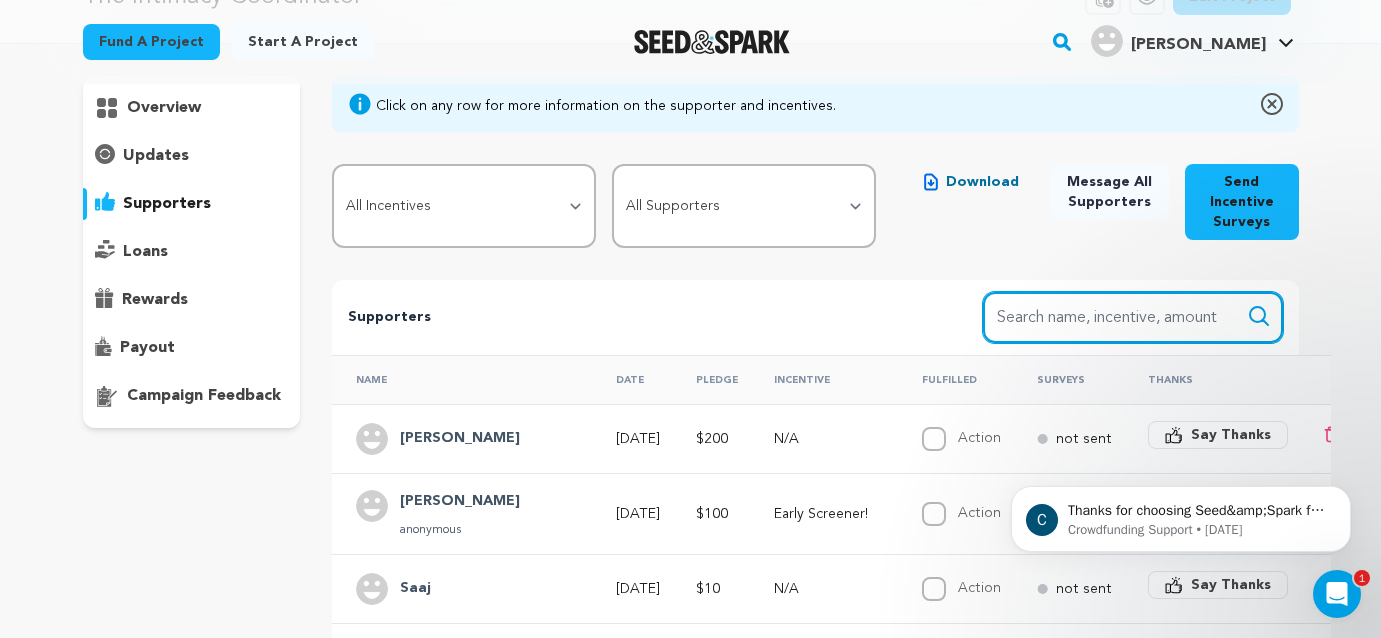 click on "Search name, item" at bounding box center [1133, 317] 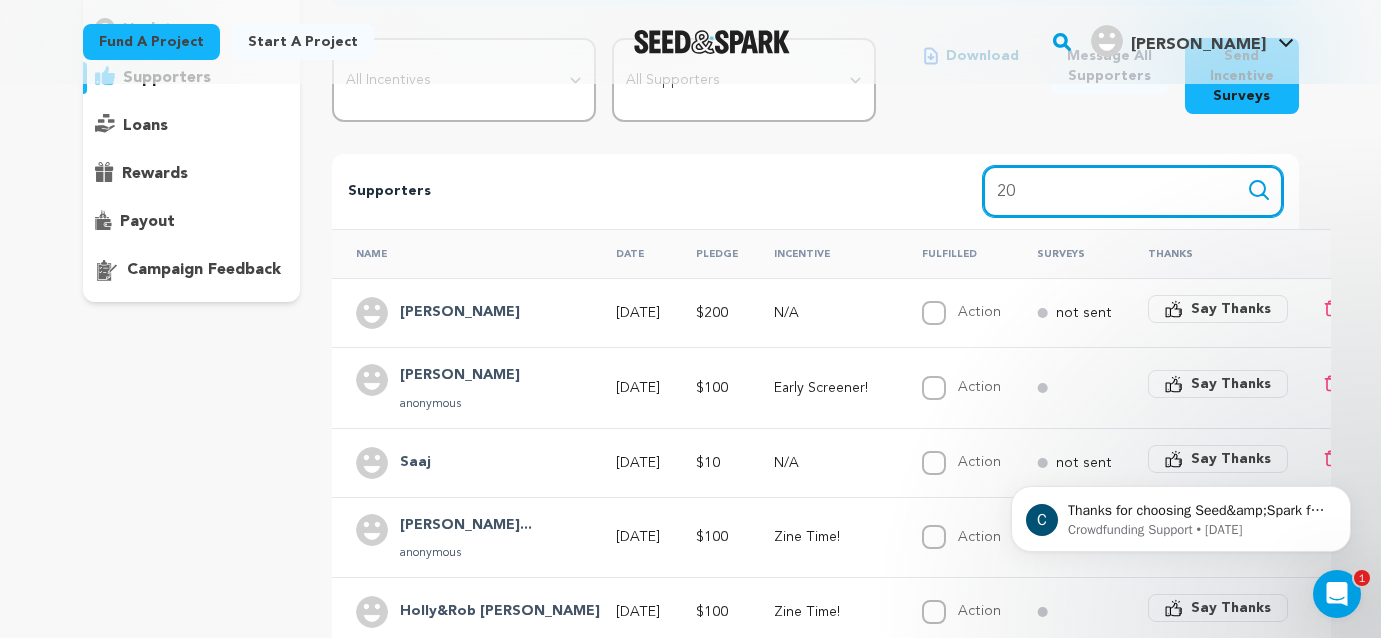 type on "20" 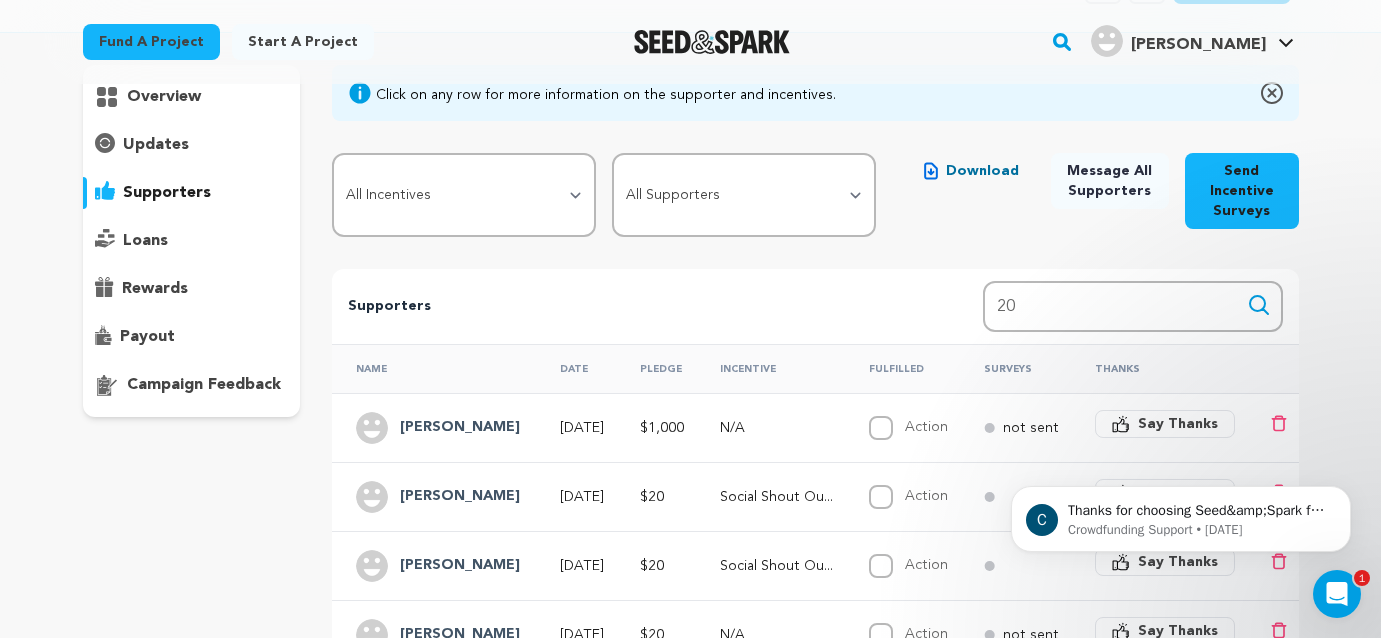 scroll, scrollTop: 0, scrollLeft: 0, axis: both 